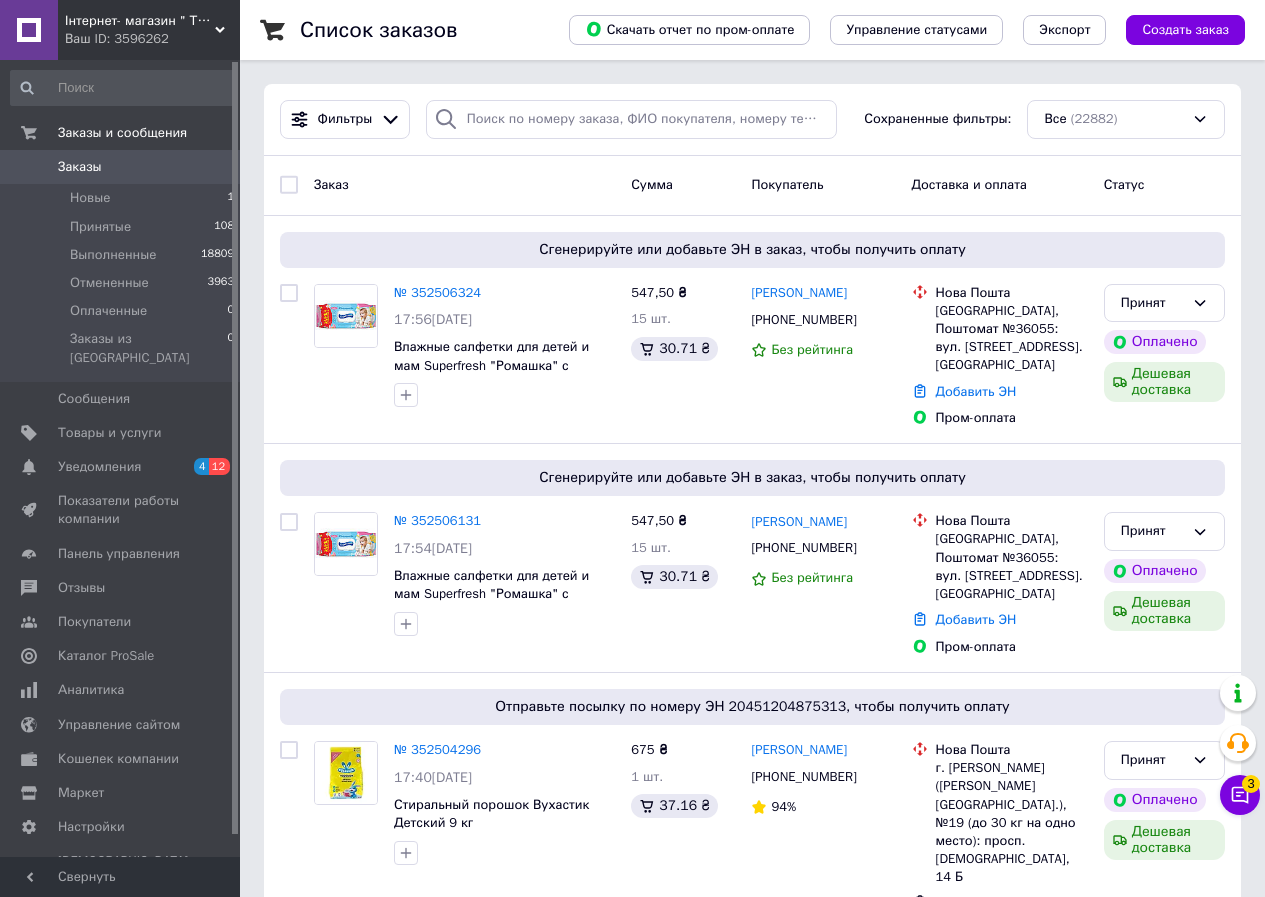 scroll, scrollTop: 0, scrollLeft: 0, axis: both 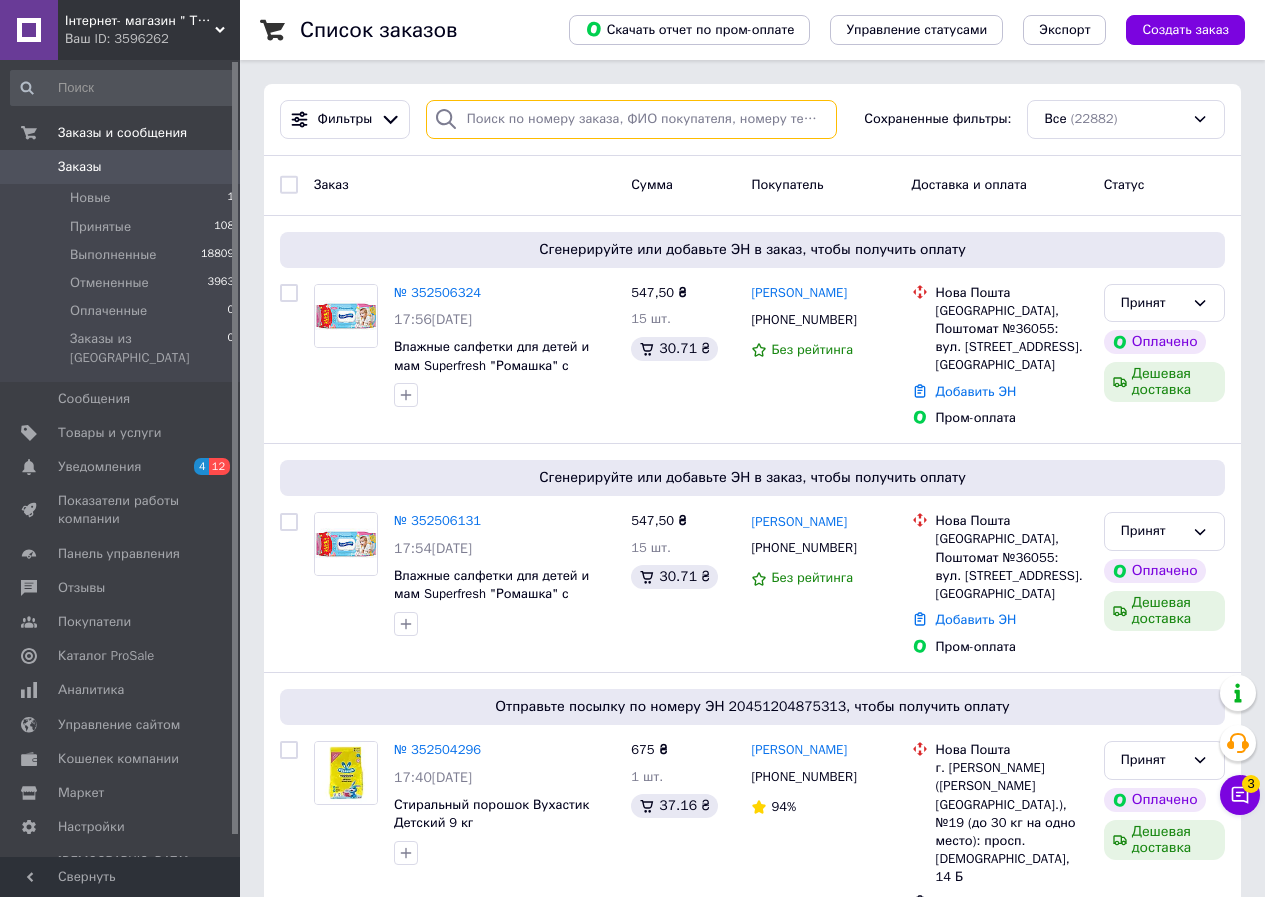 click at bounding box center (631, 119) 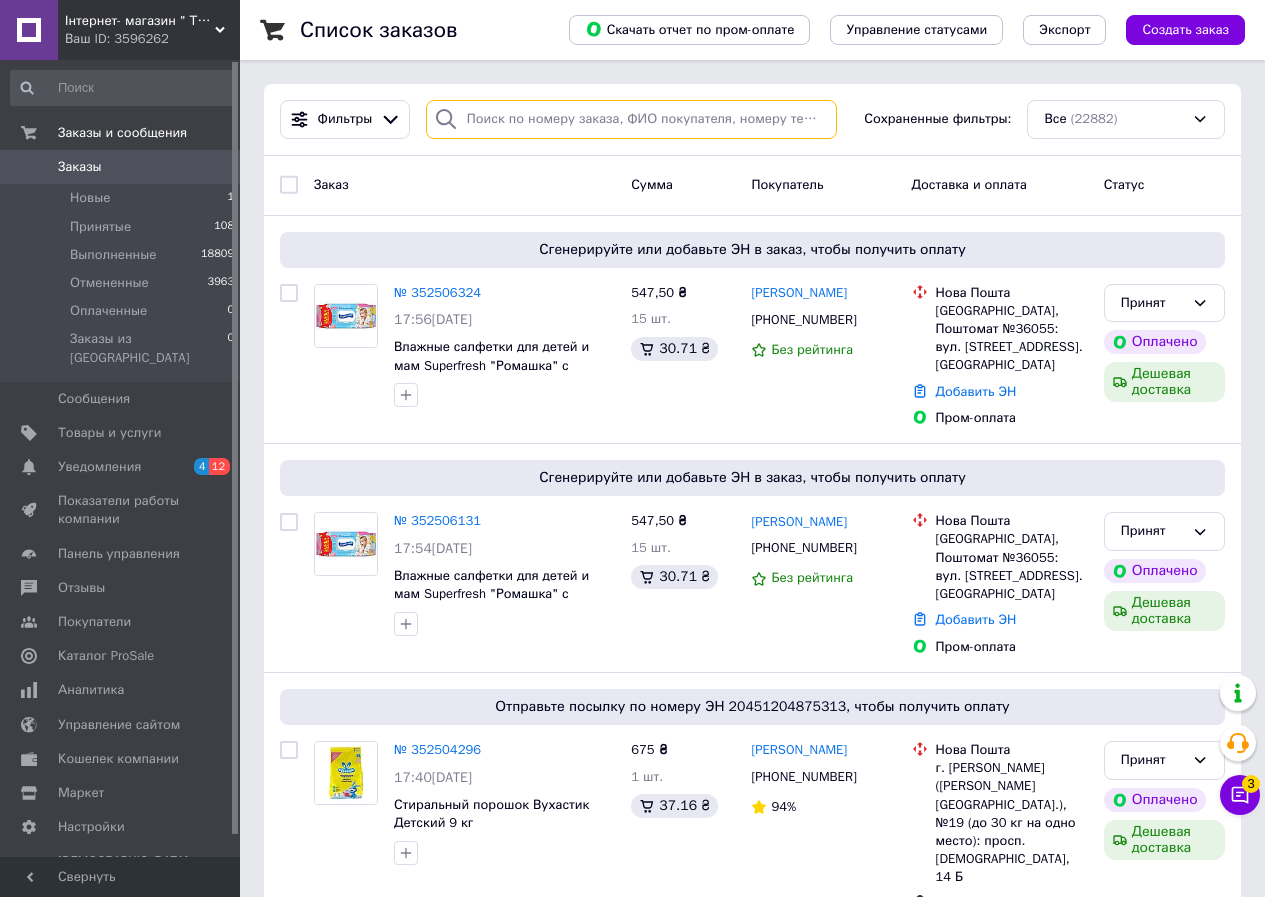 paste on "+380932196477" 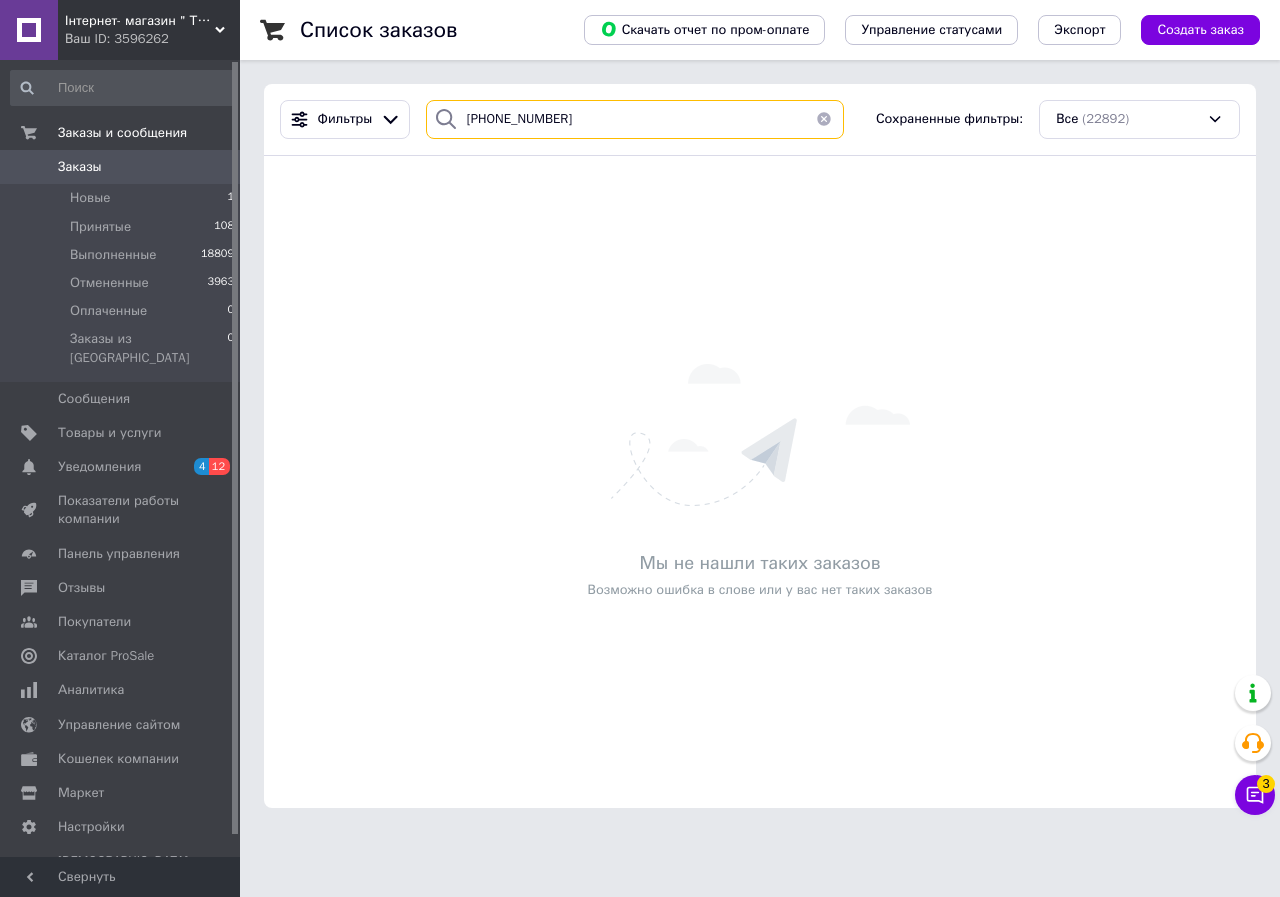 drag, startPoint x: 491, startPoint y: 121, endPoint x: 453, endPoint y: 119, distance: 38.052597 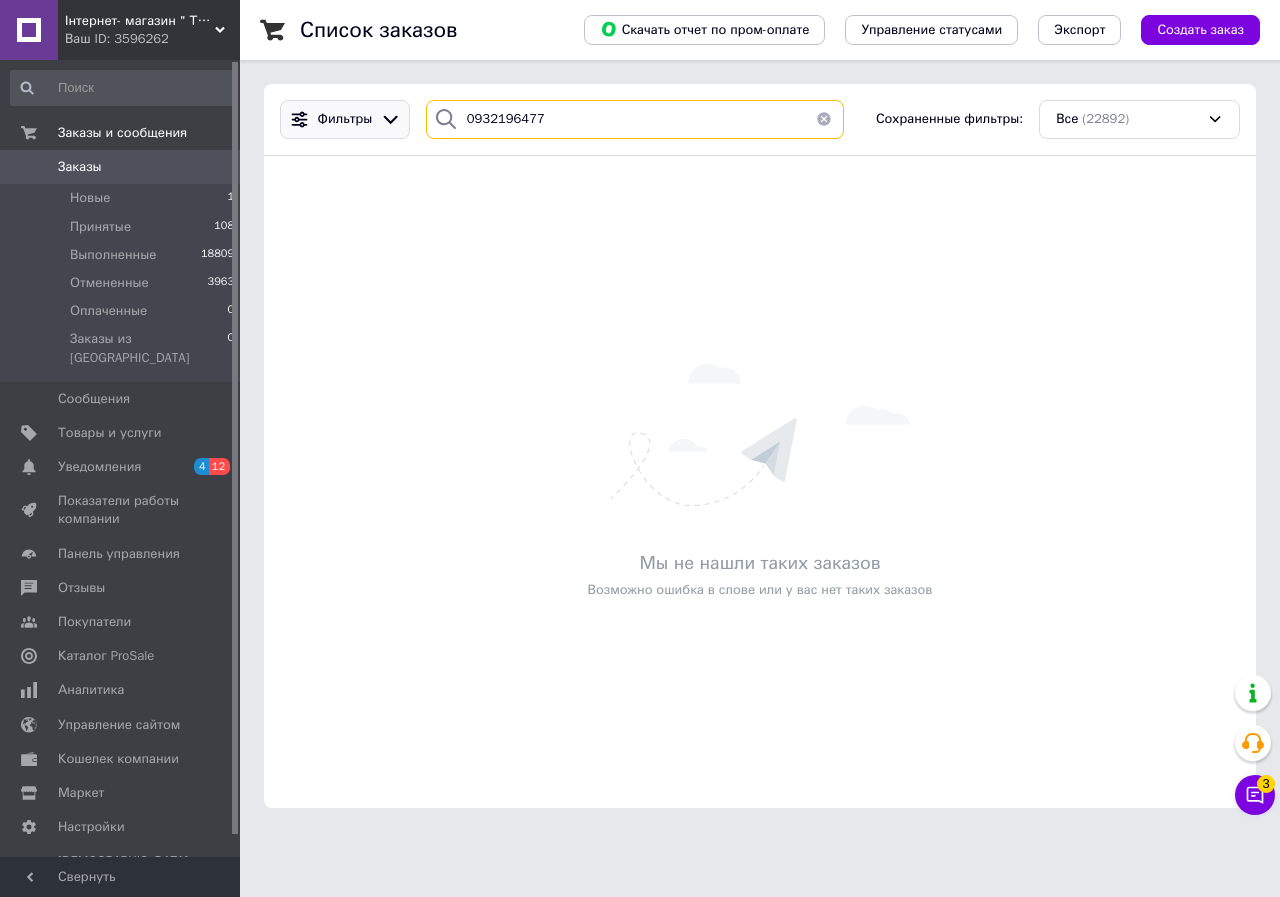 drag, startPoint x: 614, startPoint y: 117, endPoint x: 284, endPoint y: 113, distance: 330.02423 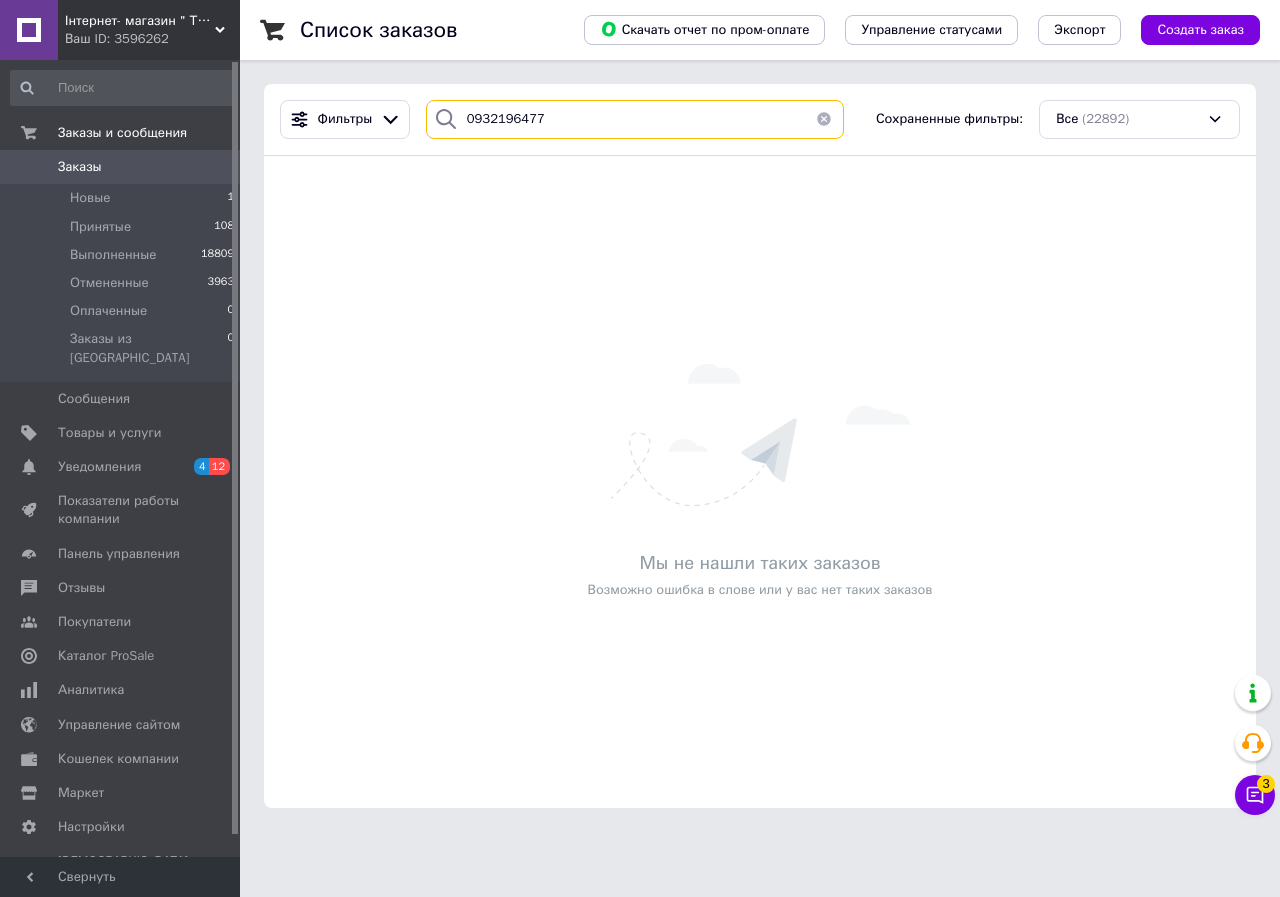 paste on "+380977029213" 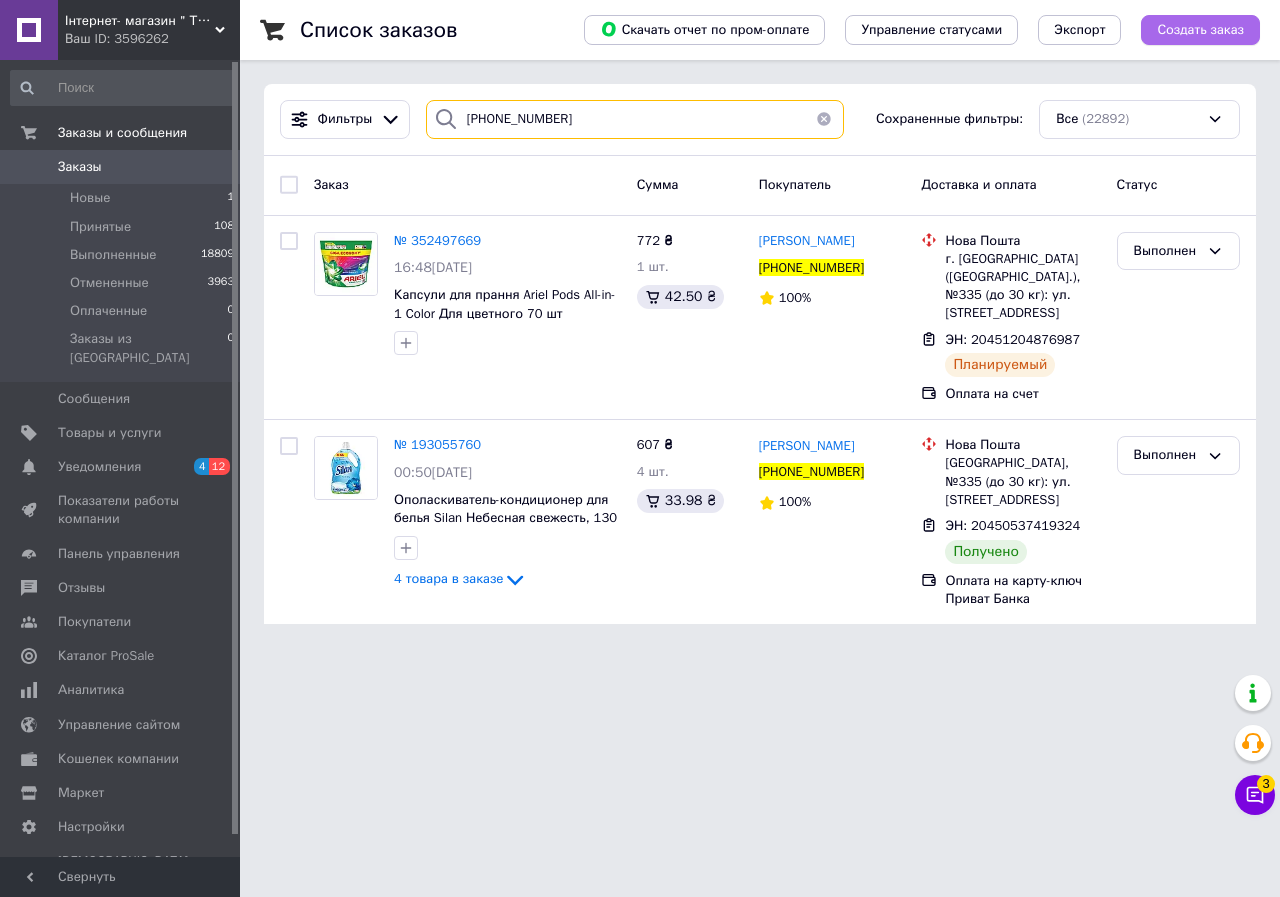 type on "+380977029213" 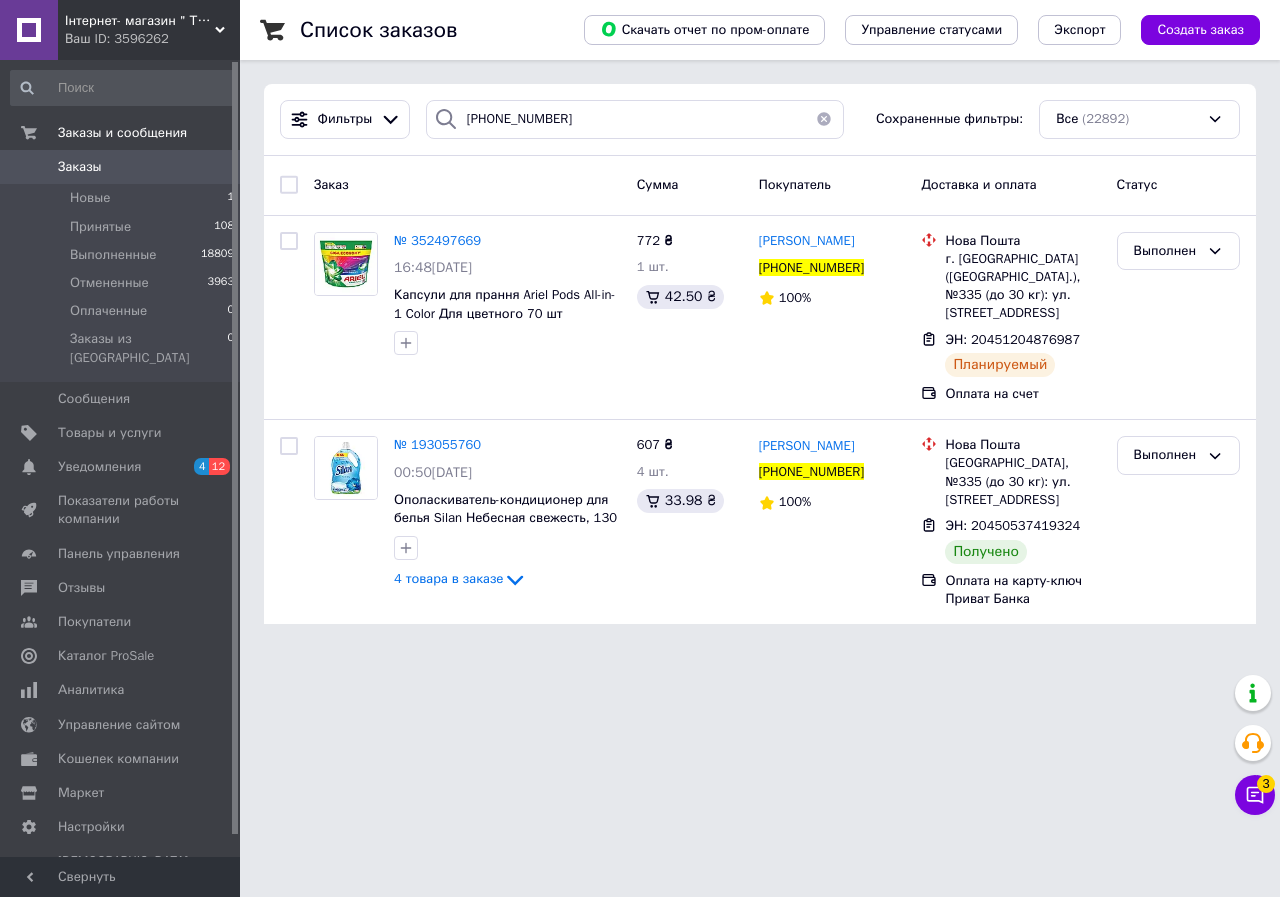 click on "Інтернет- магазин " Товари в Дім" Ваш ID: 3596262 Сайт Інтернет- магазин " Товари в Дім" Кабинет покупателя Проверить состояние системы Страница на портале Справка Выйти Заказы и сообщения Заказы 0 Новые 1 Принятые 108 Выполненные 18809 Отмененные 3963 Оплаченные 0 Заказы из Розетки 0 Сообщения 0 Товары и услуги Уведомления 4 12 Показатели работы компании Панель управления Отзывы Покупатели Каталог ProSale Аналитика Управление сайтом Кошелек компании Маркет Настройки Тарифы и счета Prom топ Свернуть
Экспорт 100%" at bounding box center [640, 324] 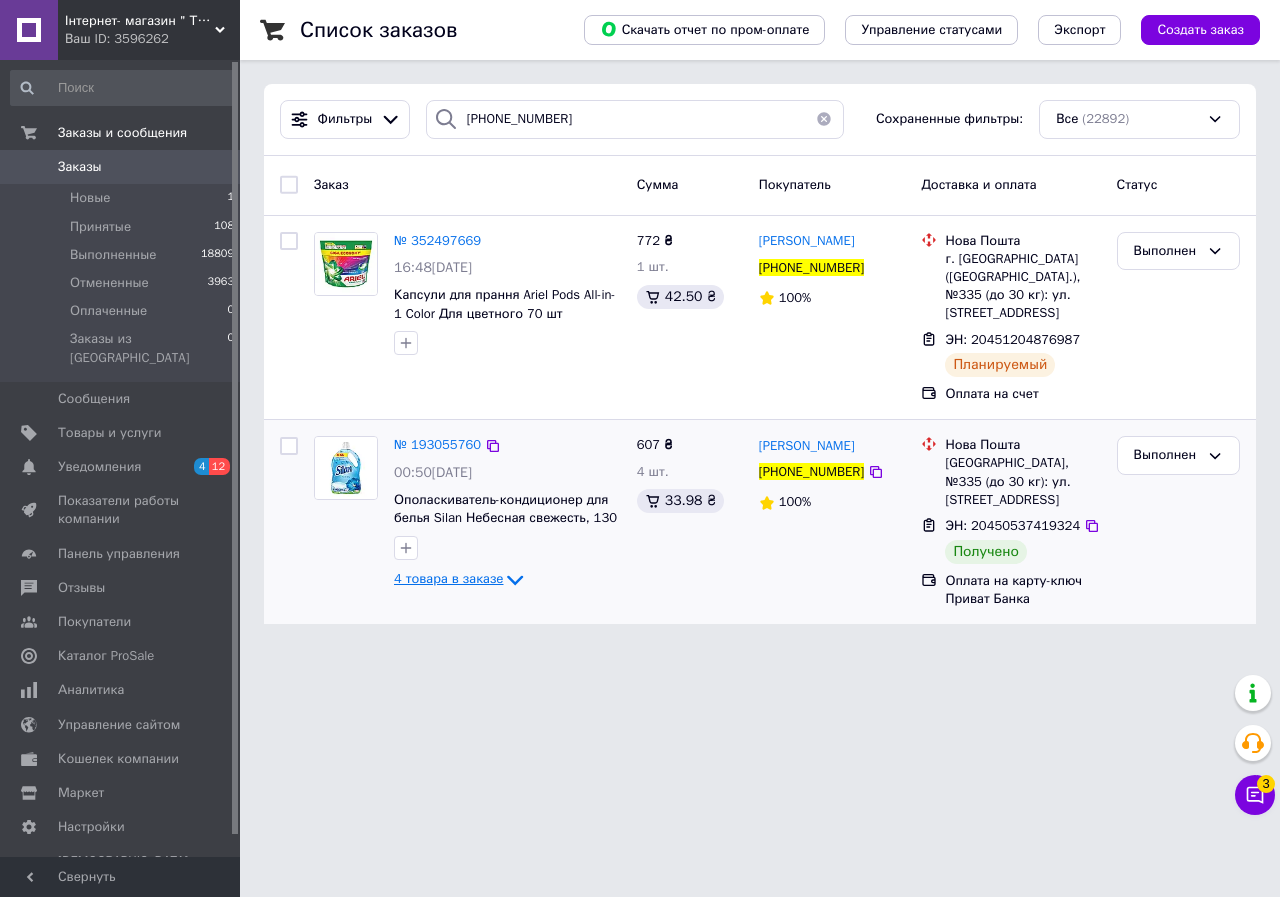 click 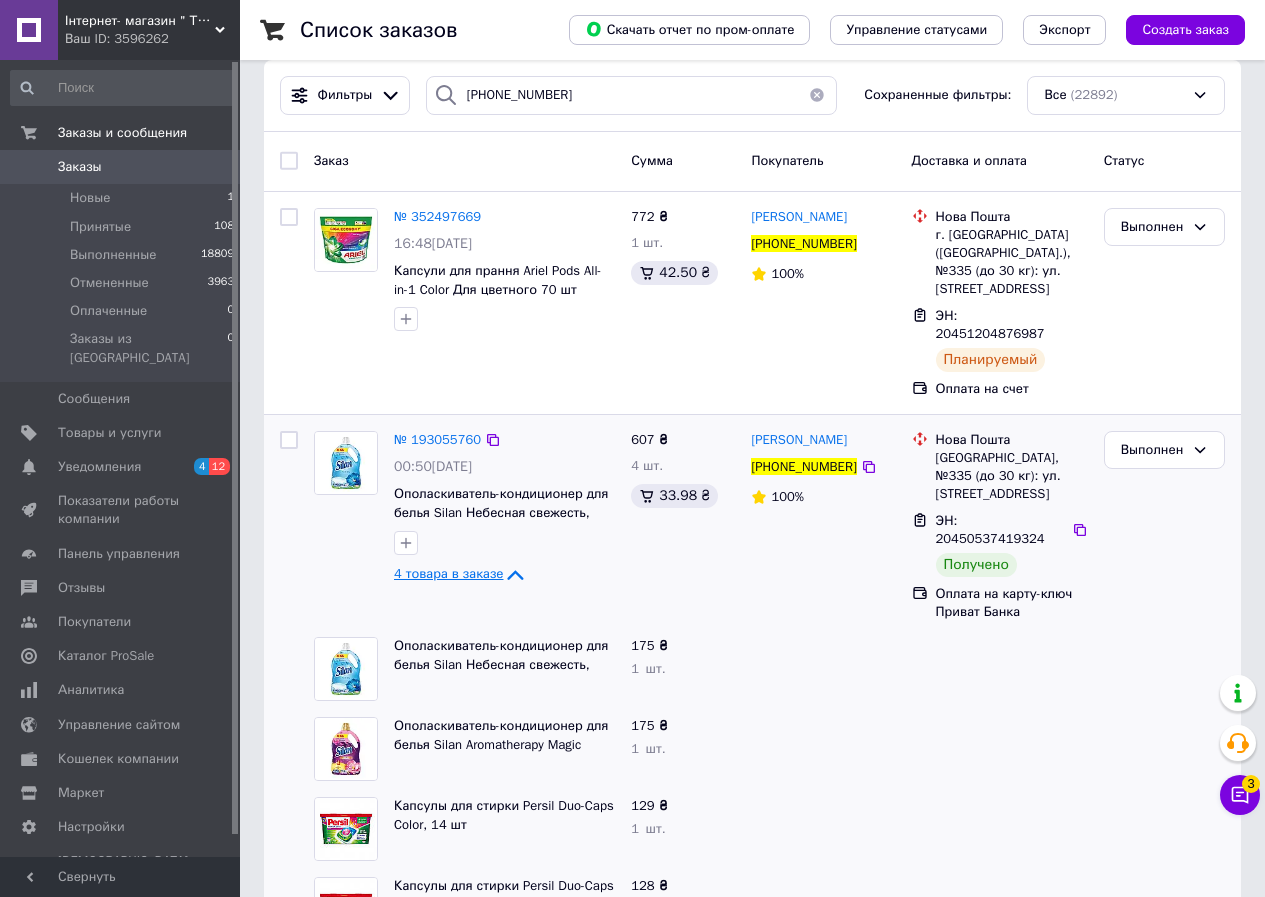 scroll, scrollTop: 38, scrollLeft: 0, axis: vertical 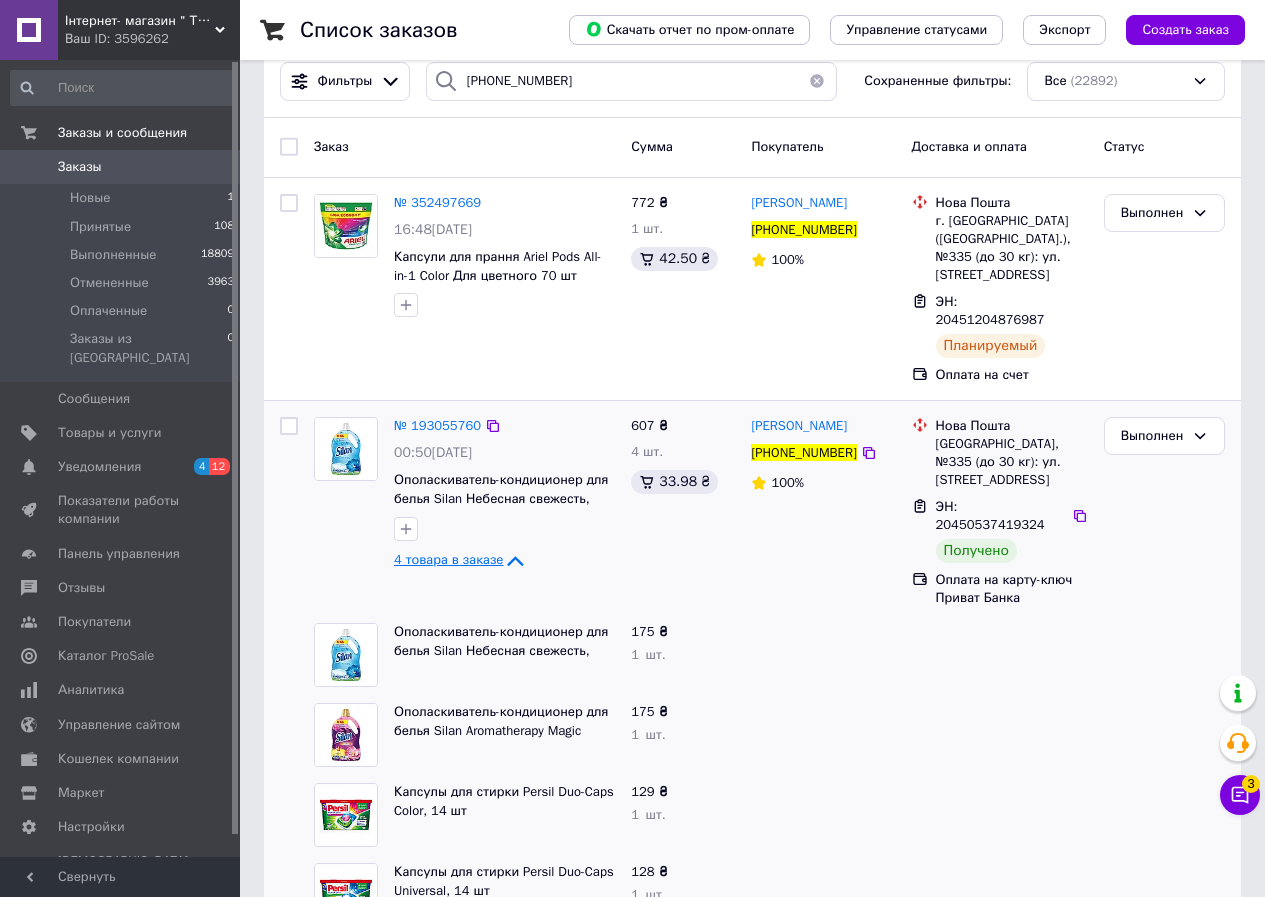 click 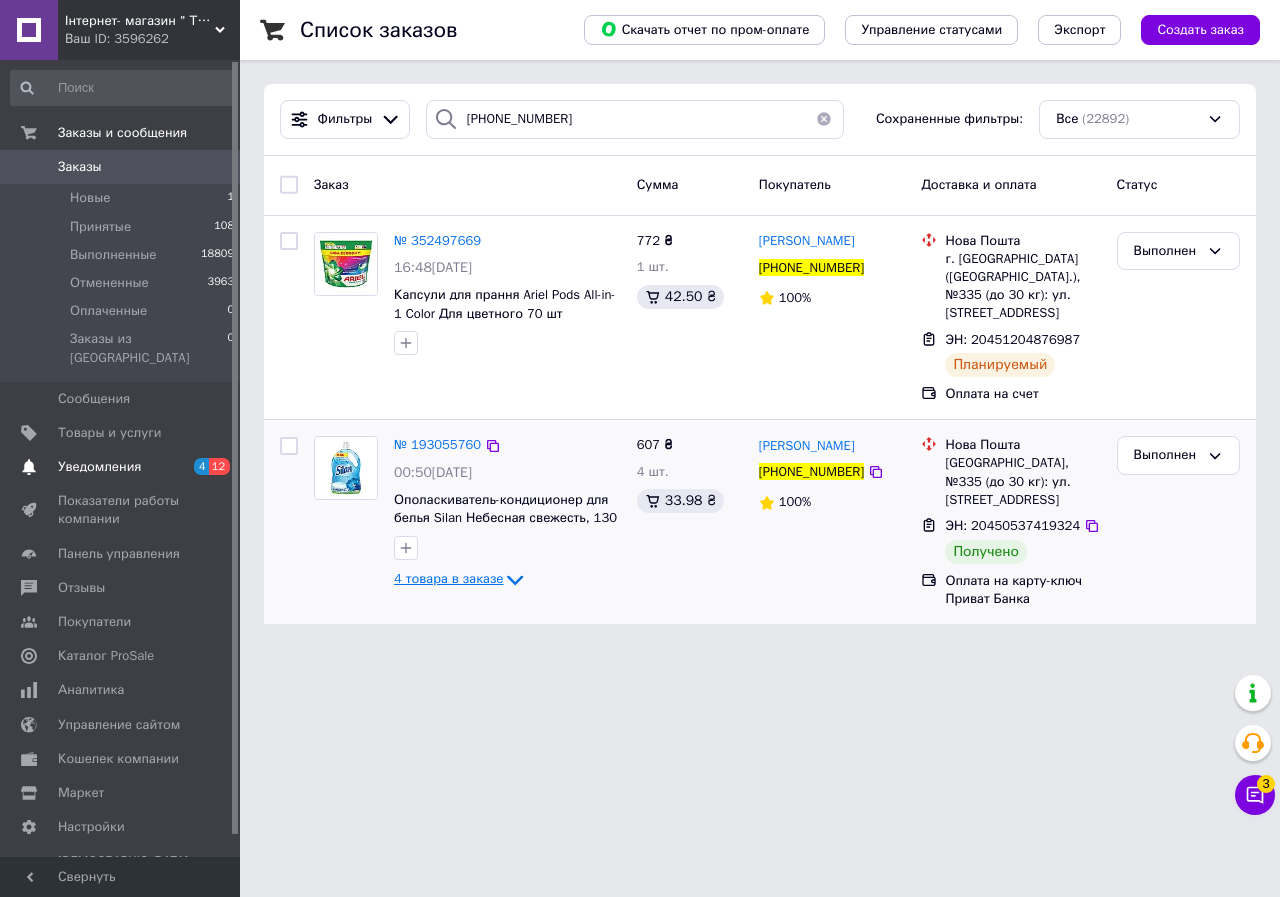 click on "12" at bounding box center (219, 466) 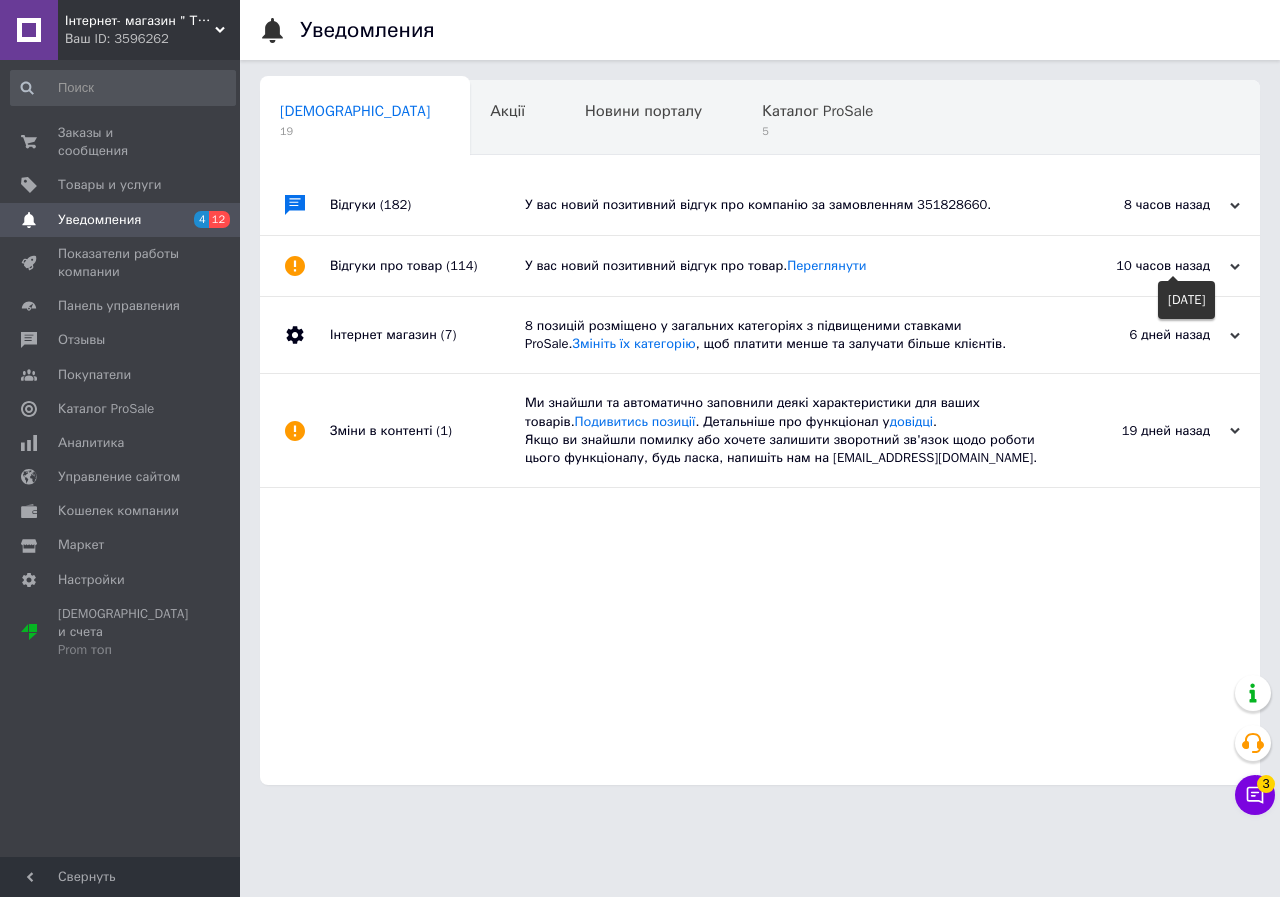 click 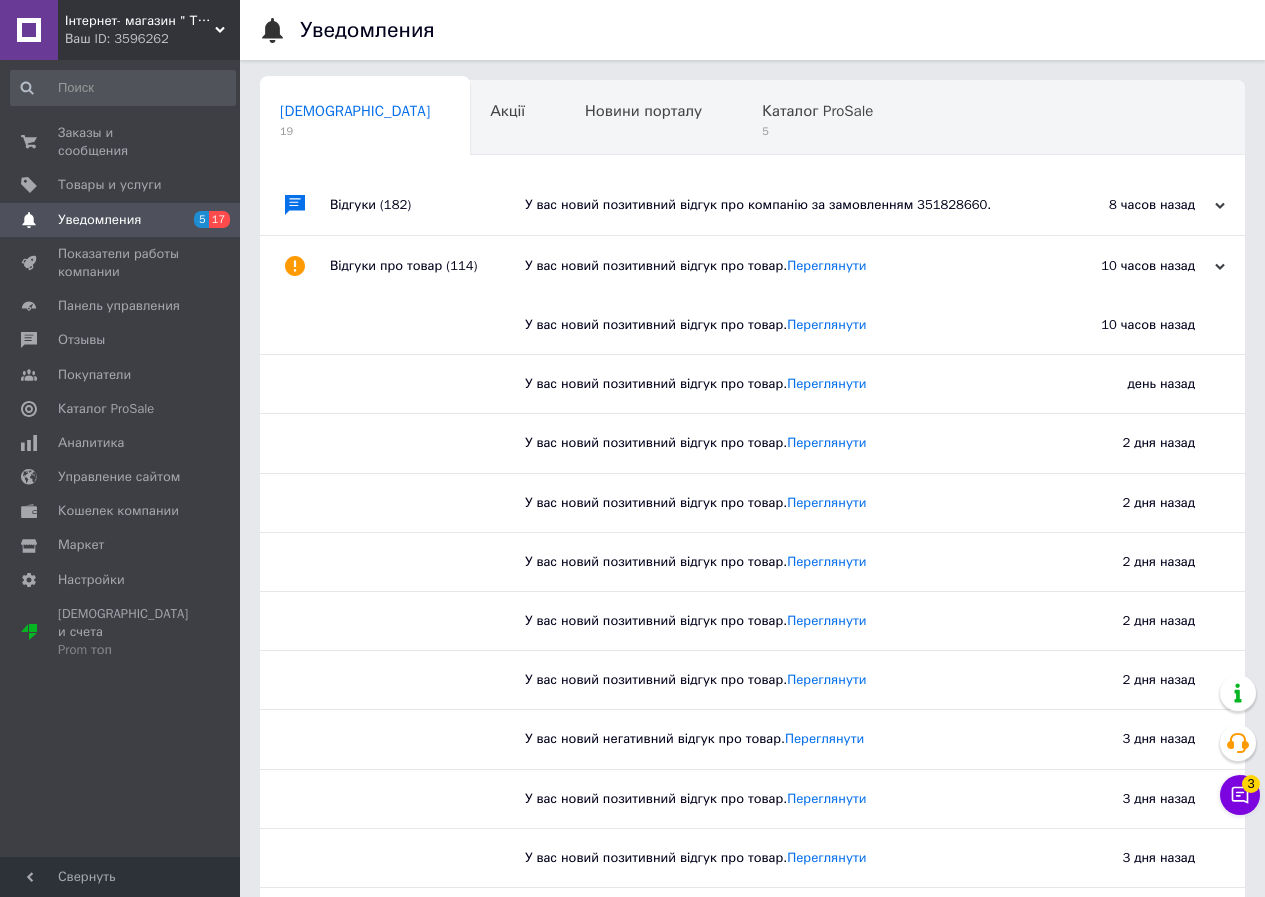click on "10 часов назад 13.07.2025" at bounding box center (1135, 266) 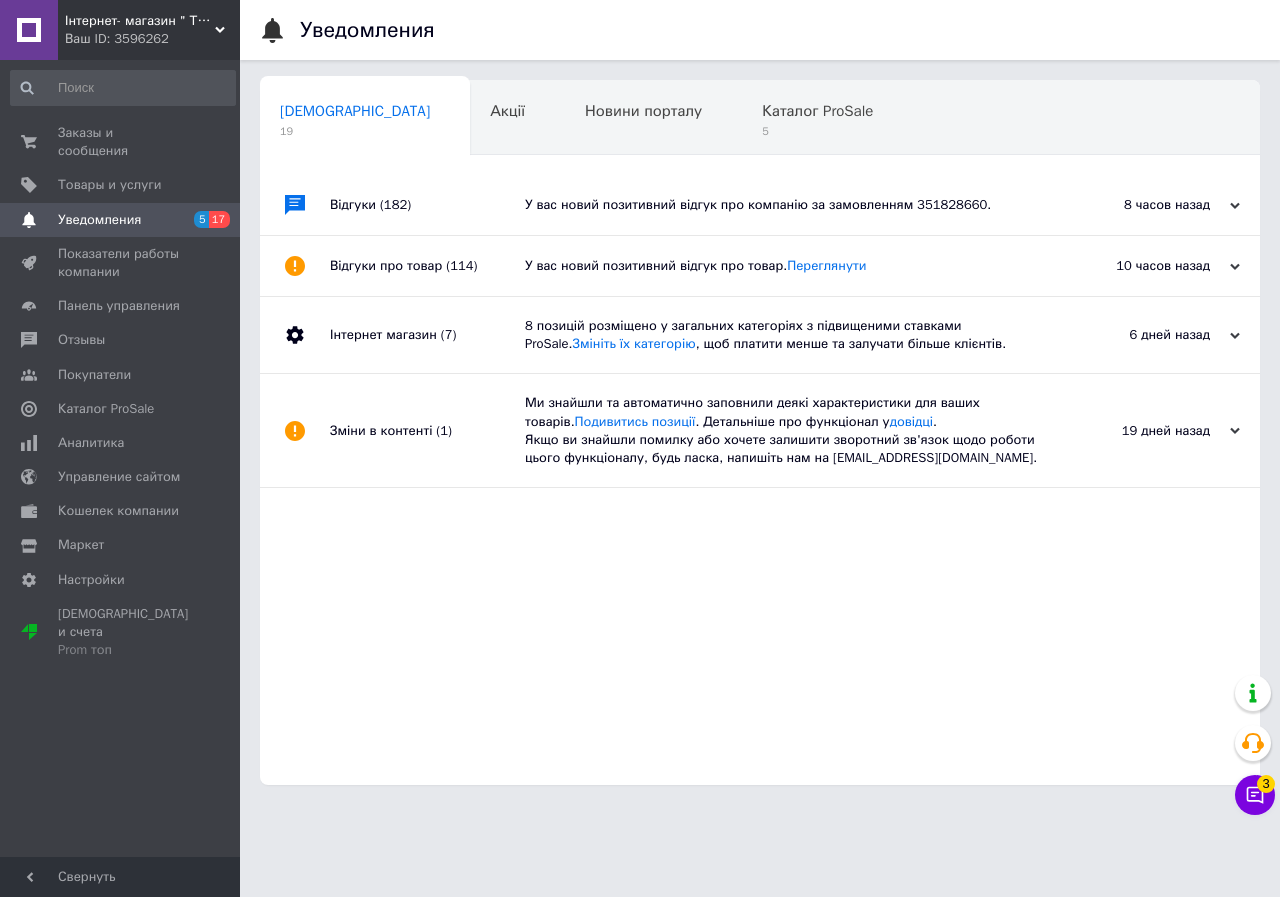 click 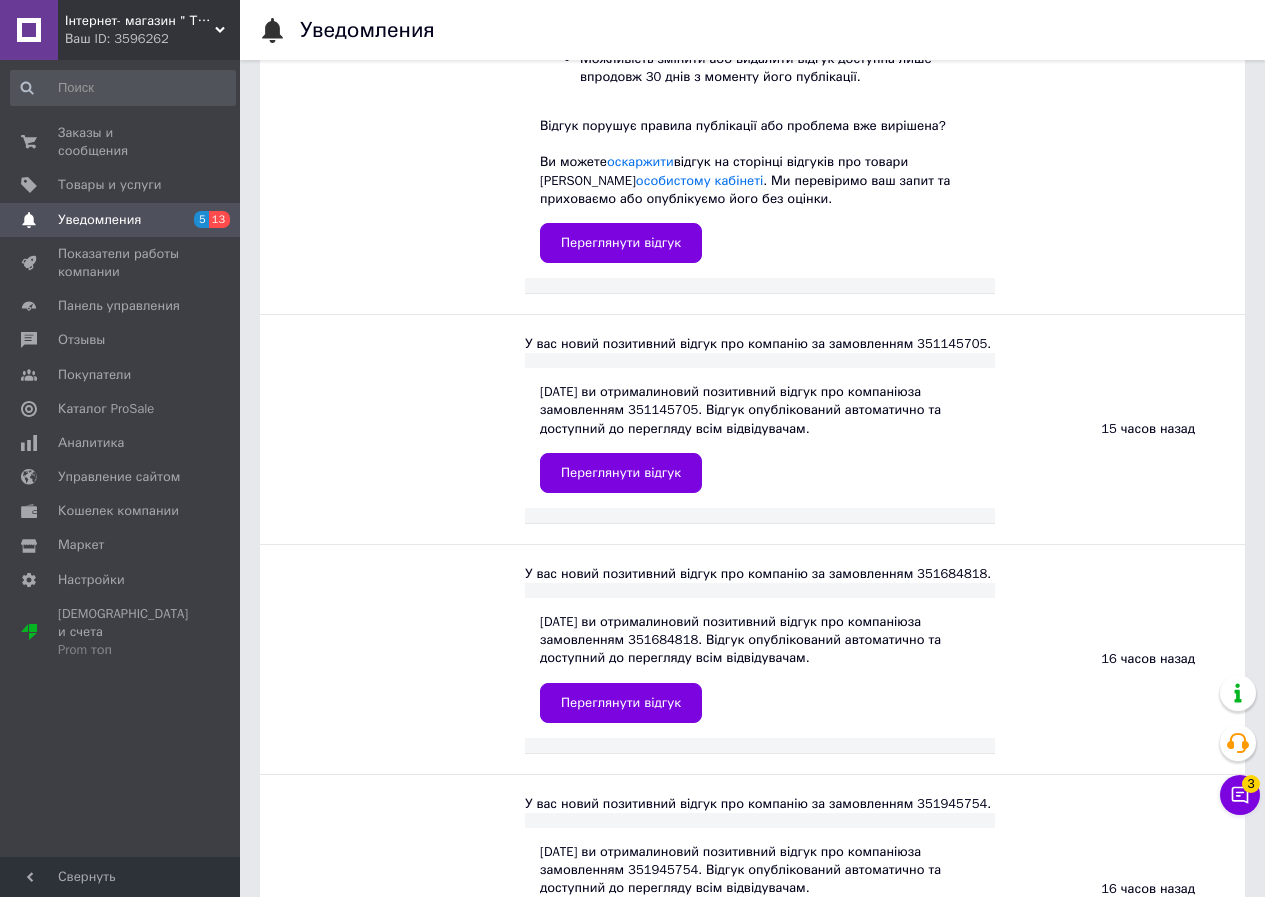 scroll, scrollTop: 700, scrollLeft: 0, axis: vertical 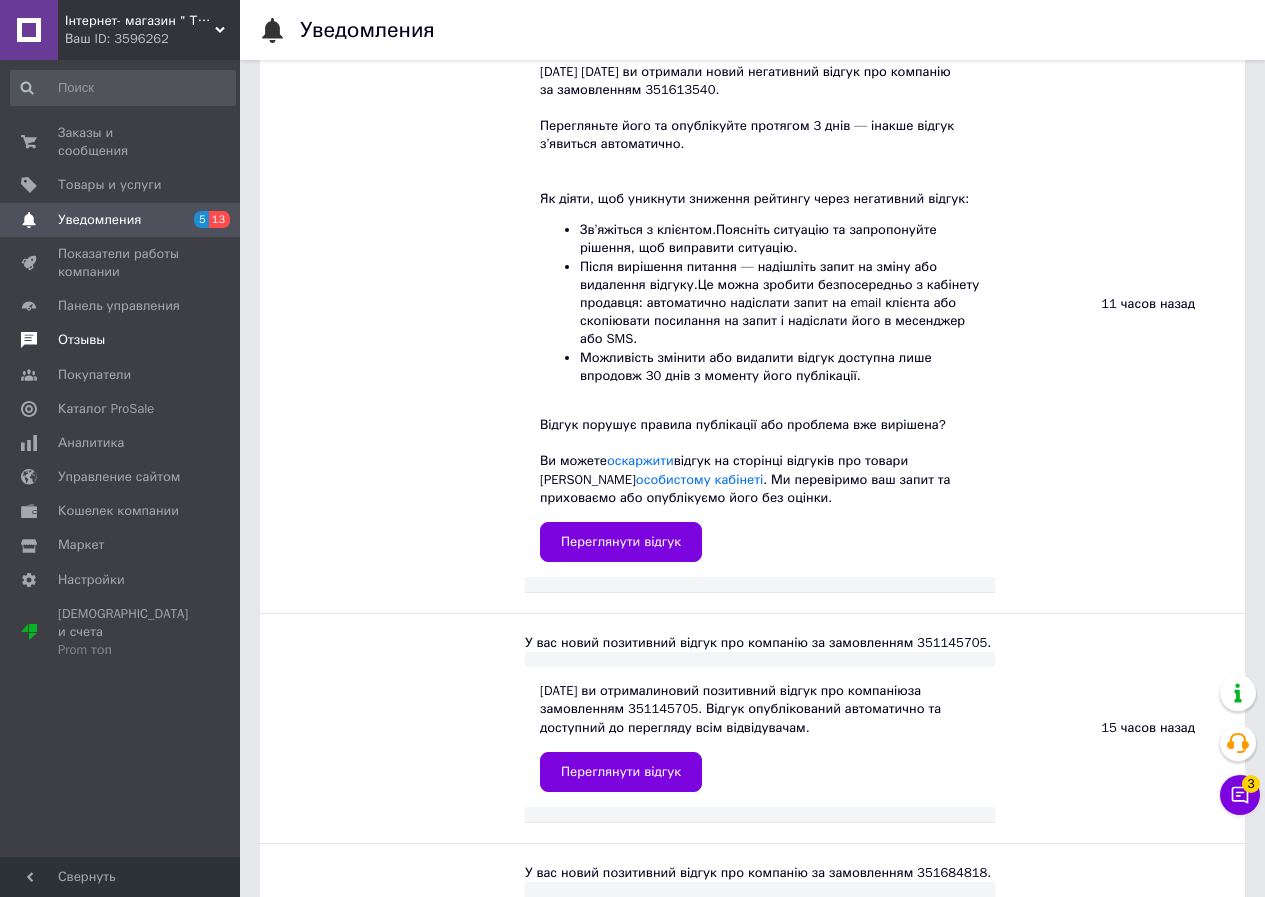 click on "Отзывы" at bounding box center (81, 340) 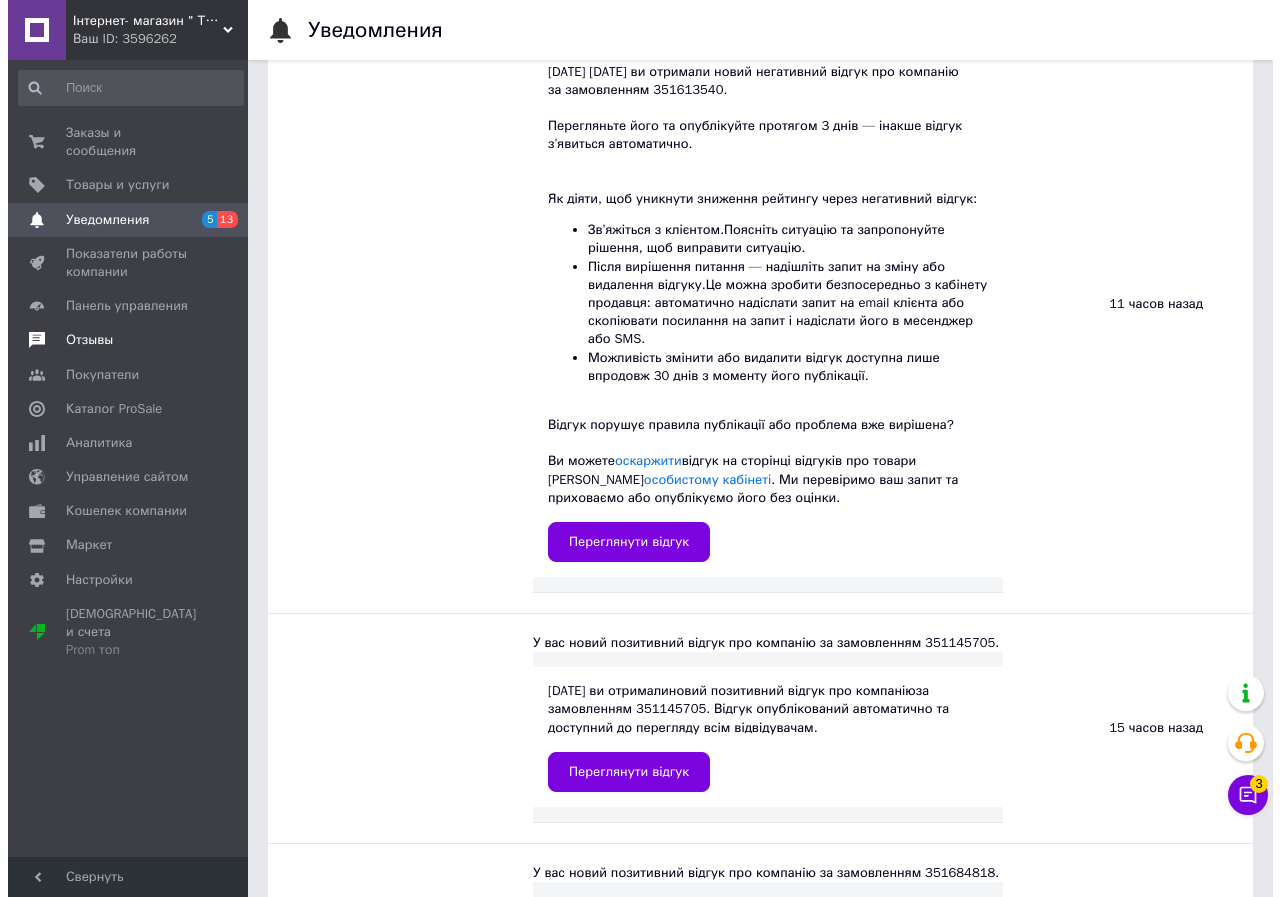 scroll, scrollTop: 0, scrollLeft: 0, axis: both 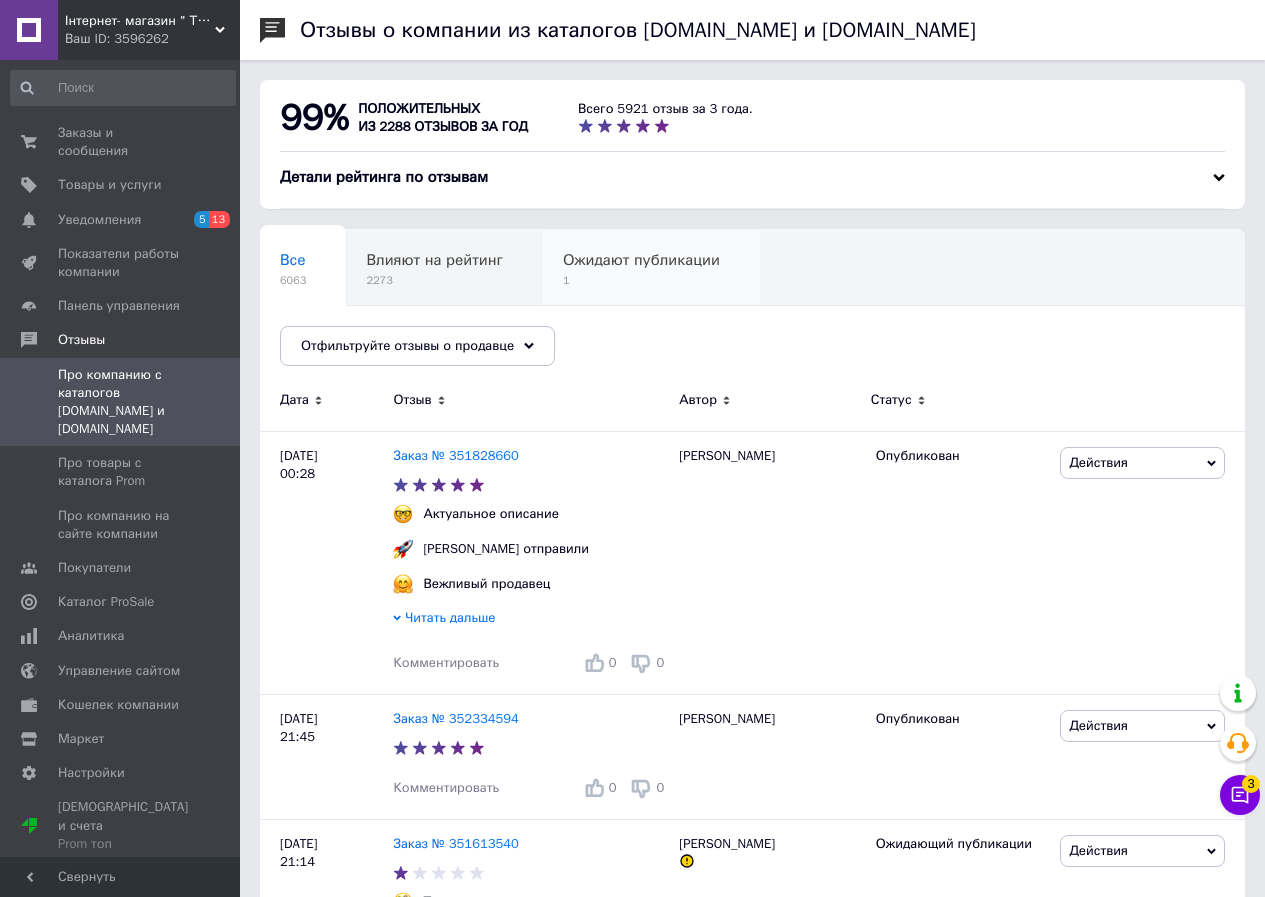 click on "Ожидают публикации 1" at bounding box center (651, 268) 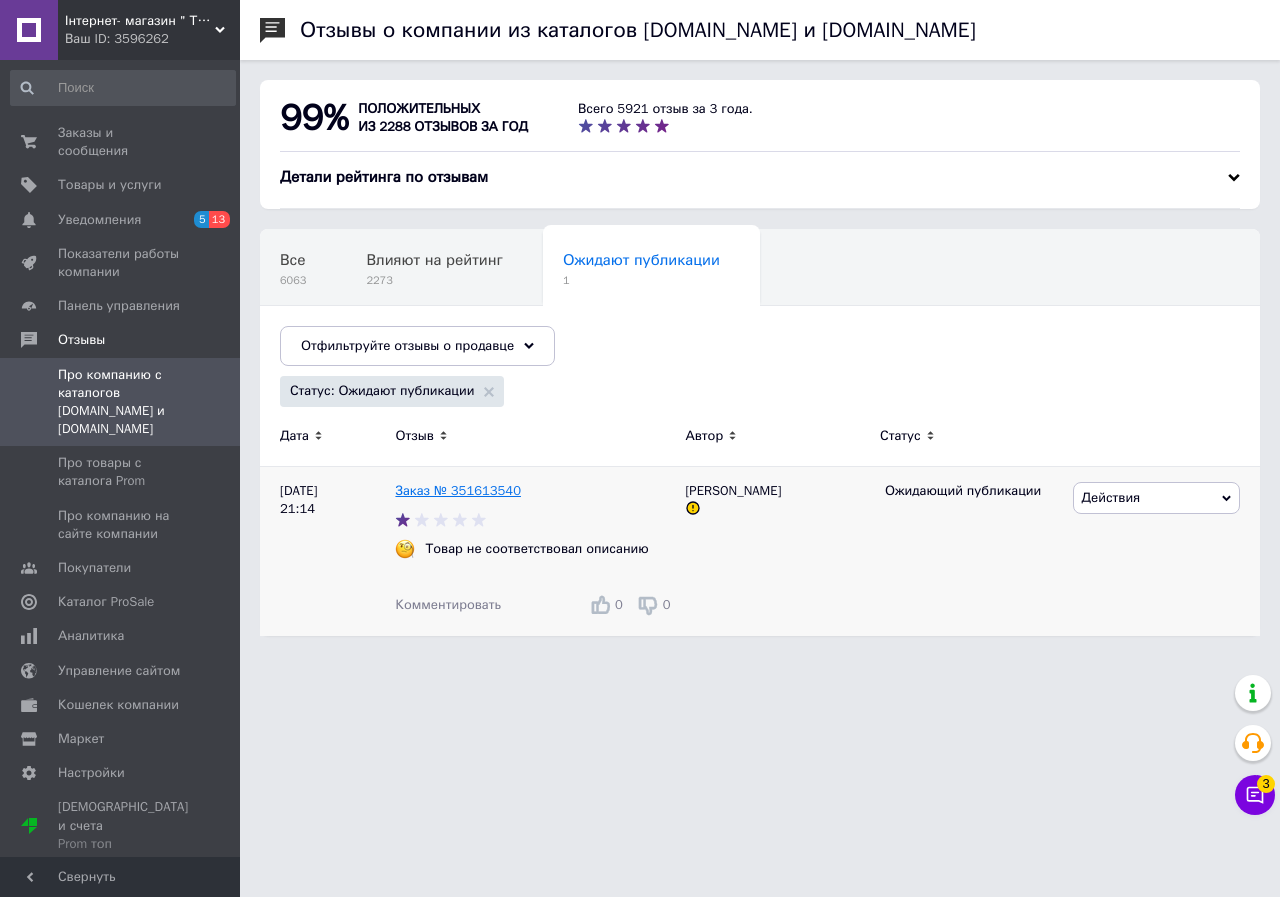 click on "Заказ № 351613540" at bounding box center [458, 490] 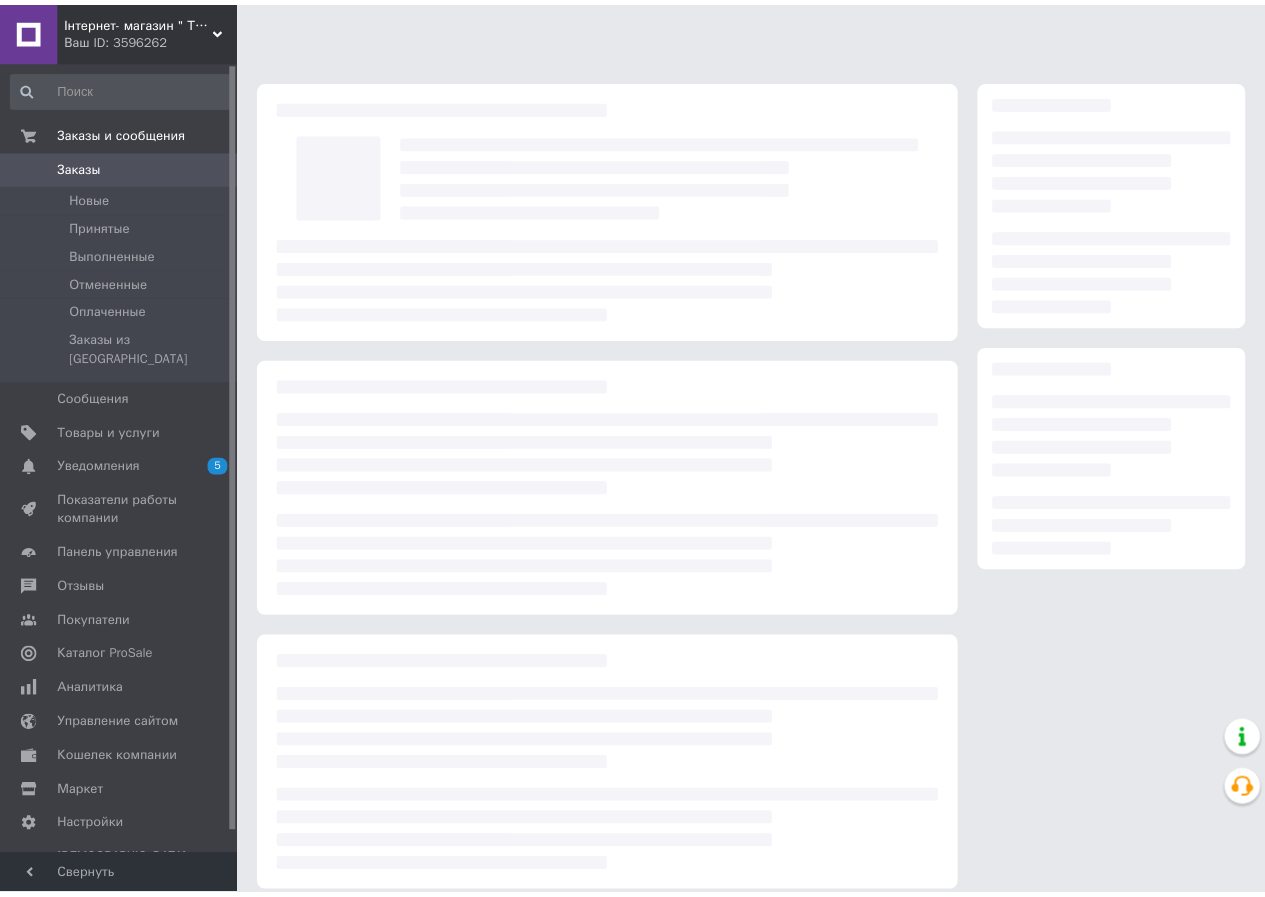 scroll, scrollTop: 0, scrollLeft: 0, axis: both 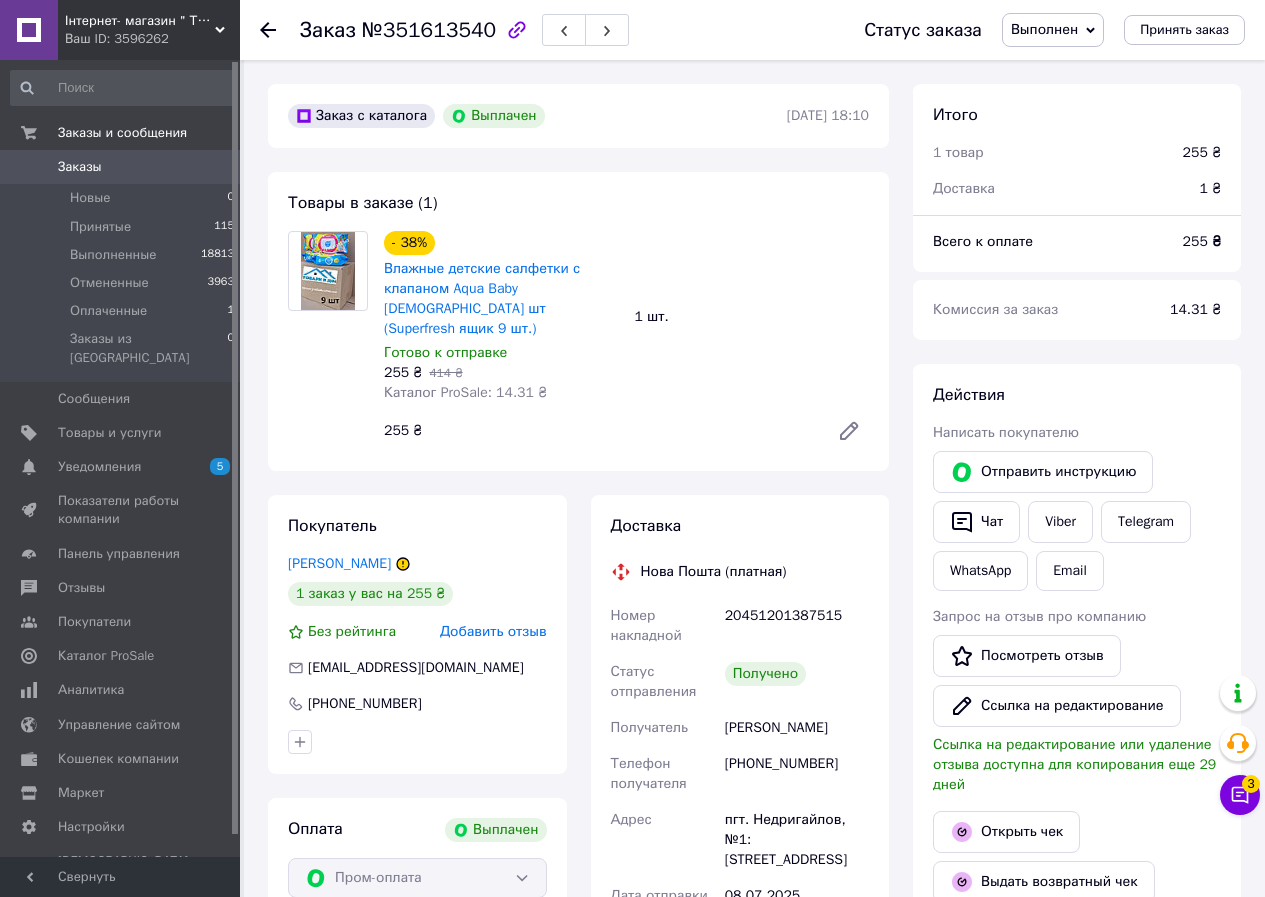 click on "Добавить отзыв" at bounding box center [493, 631] 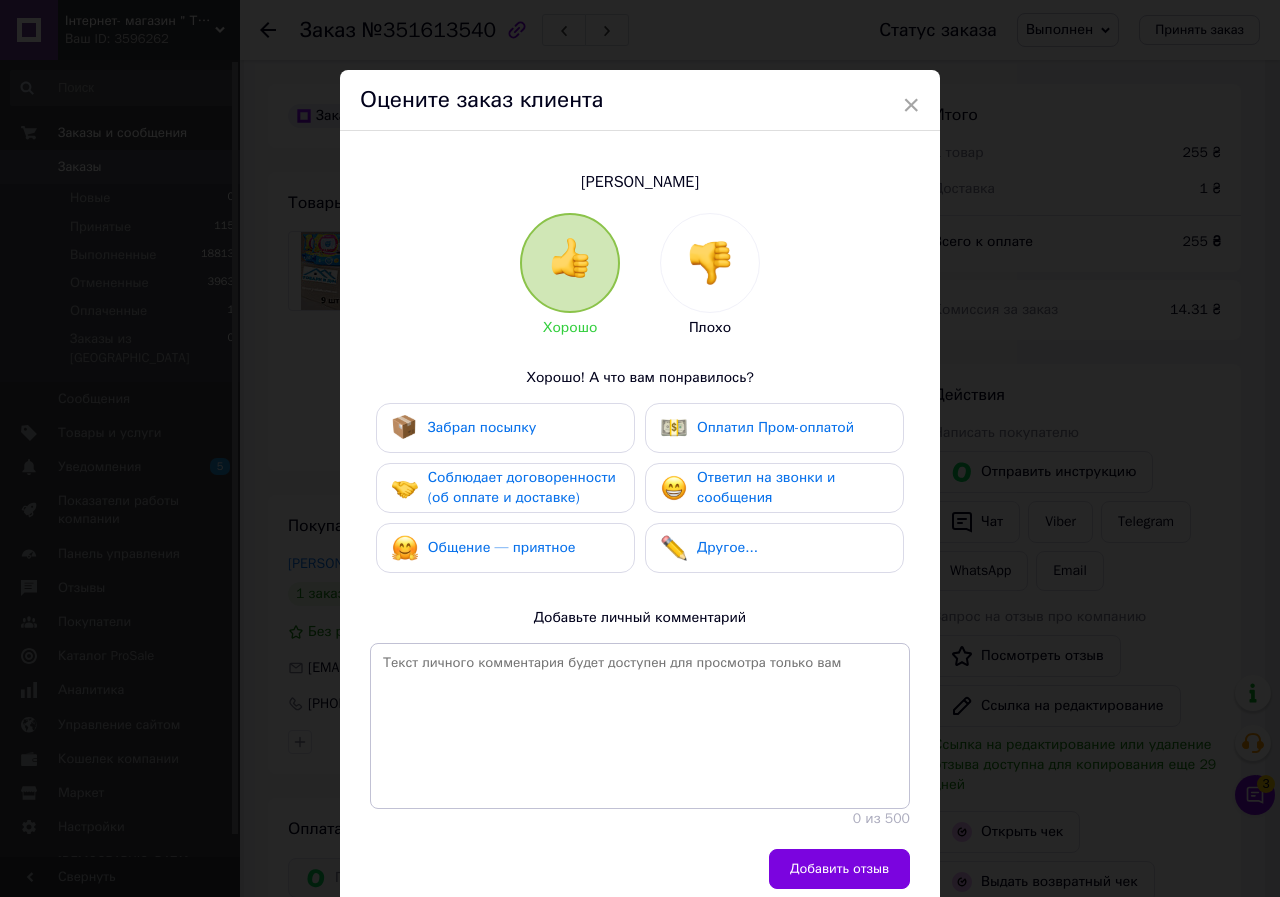 click at bounding box center [710, 263] 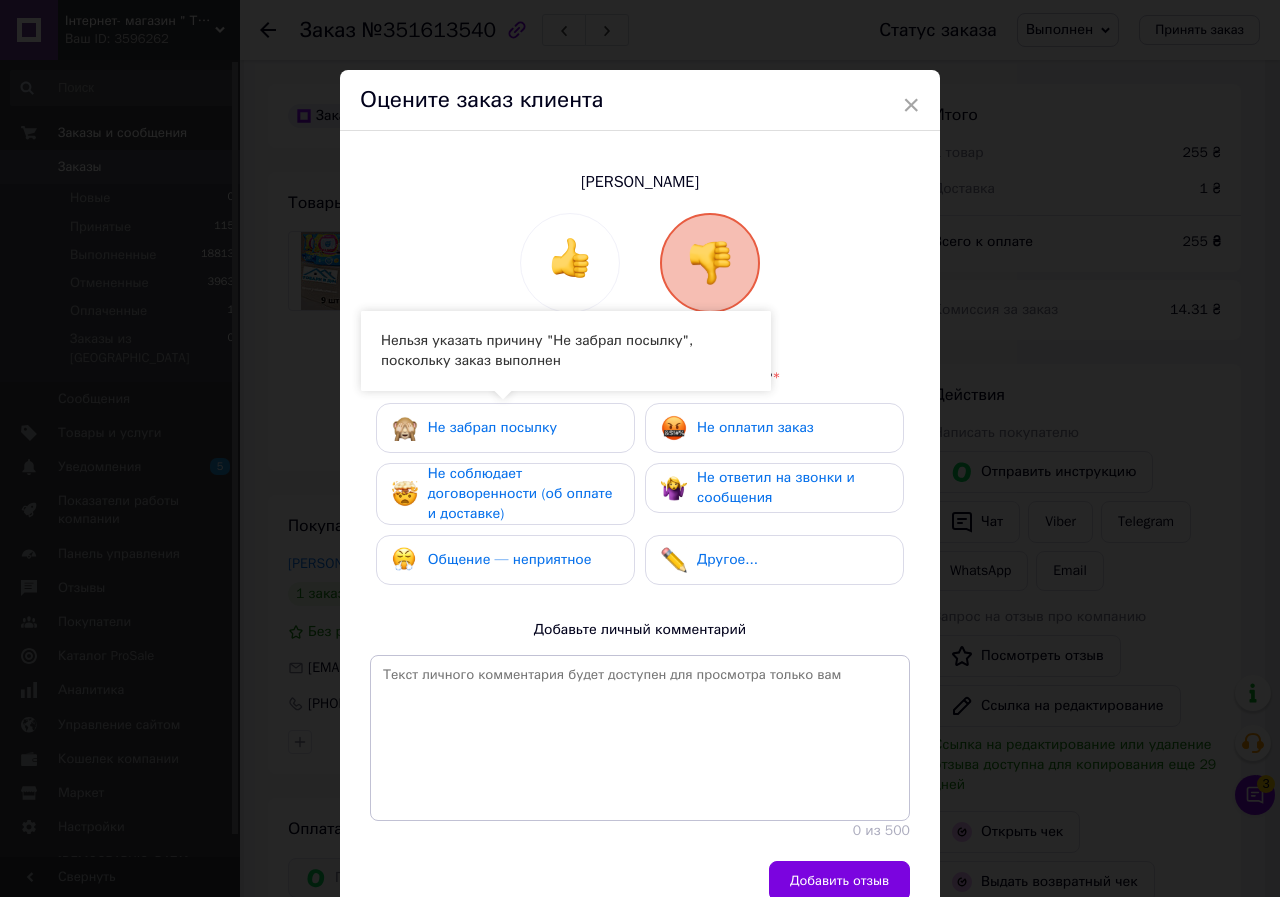 click on "Не забрал посылку" at bounding box center [492, 427] 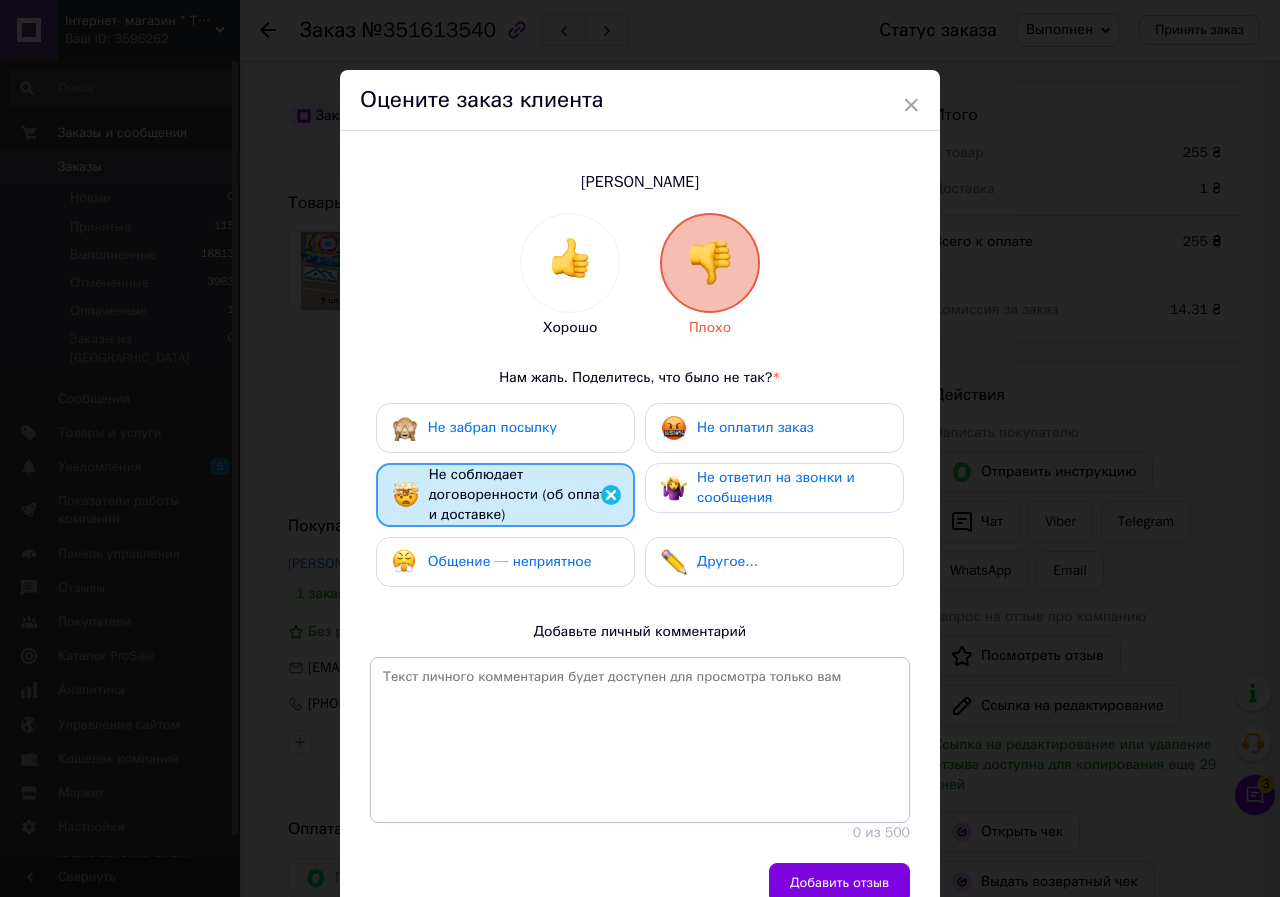 click on "Общение — неприятное" at bounding box center [510, 561] 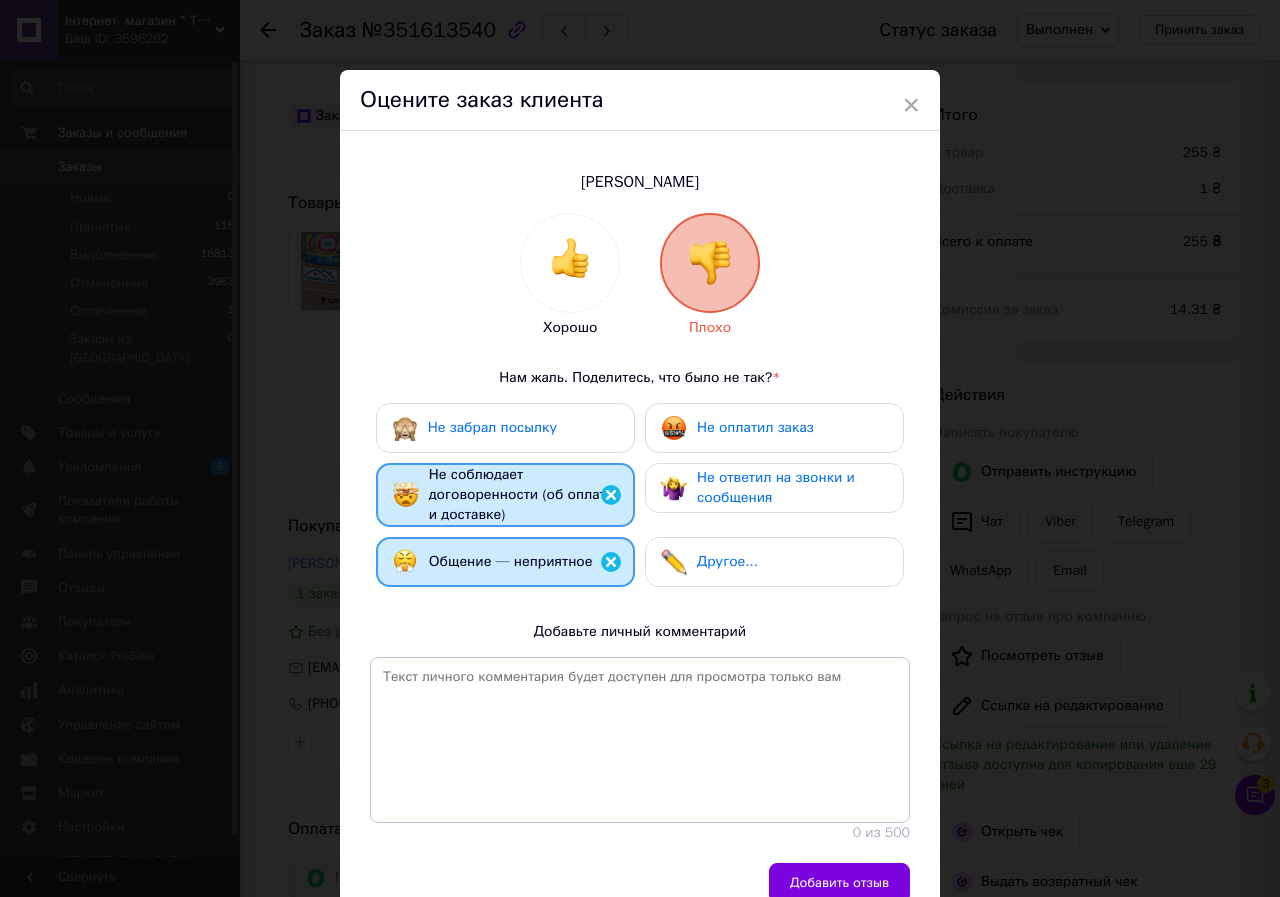 click on "Не оплатил заказ" at bounding box center [755, 428] 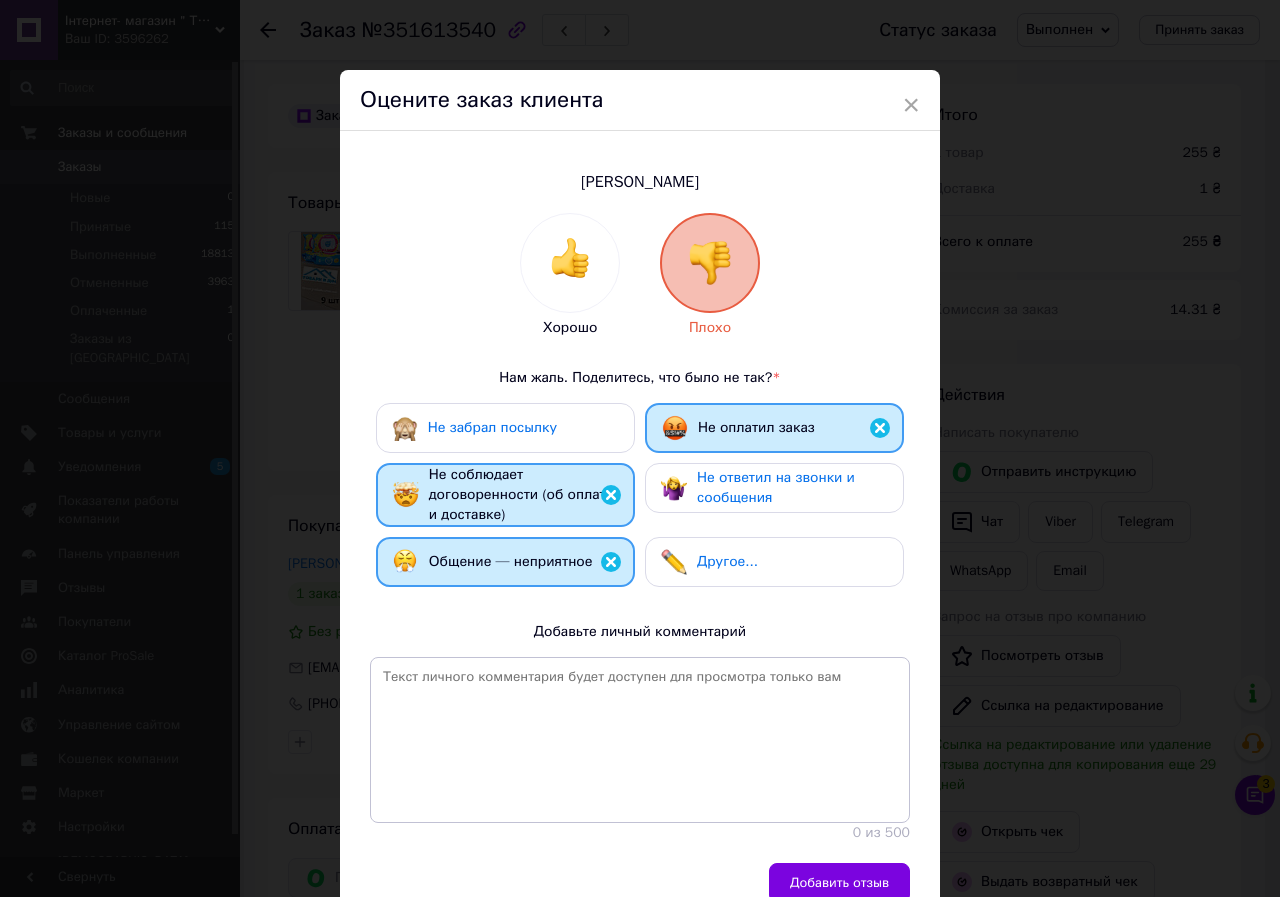 click on "Не ответил на звонки и сообщения" at bounding box center (776, 487) 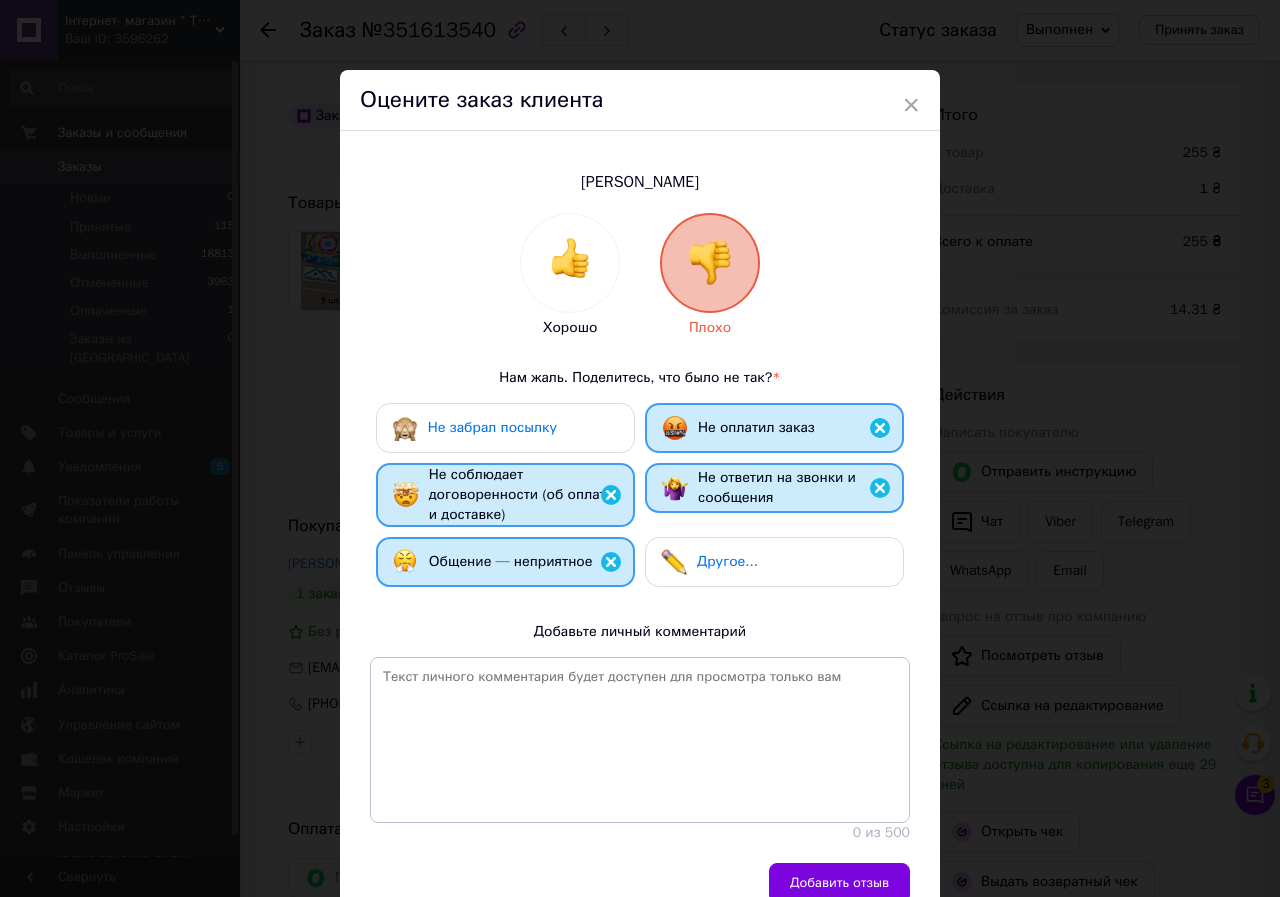 click on "Добавить отзыв" at bounding box center [839, 883] 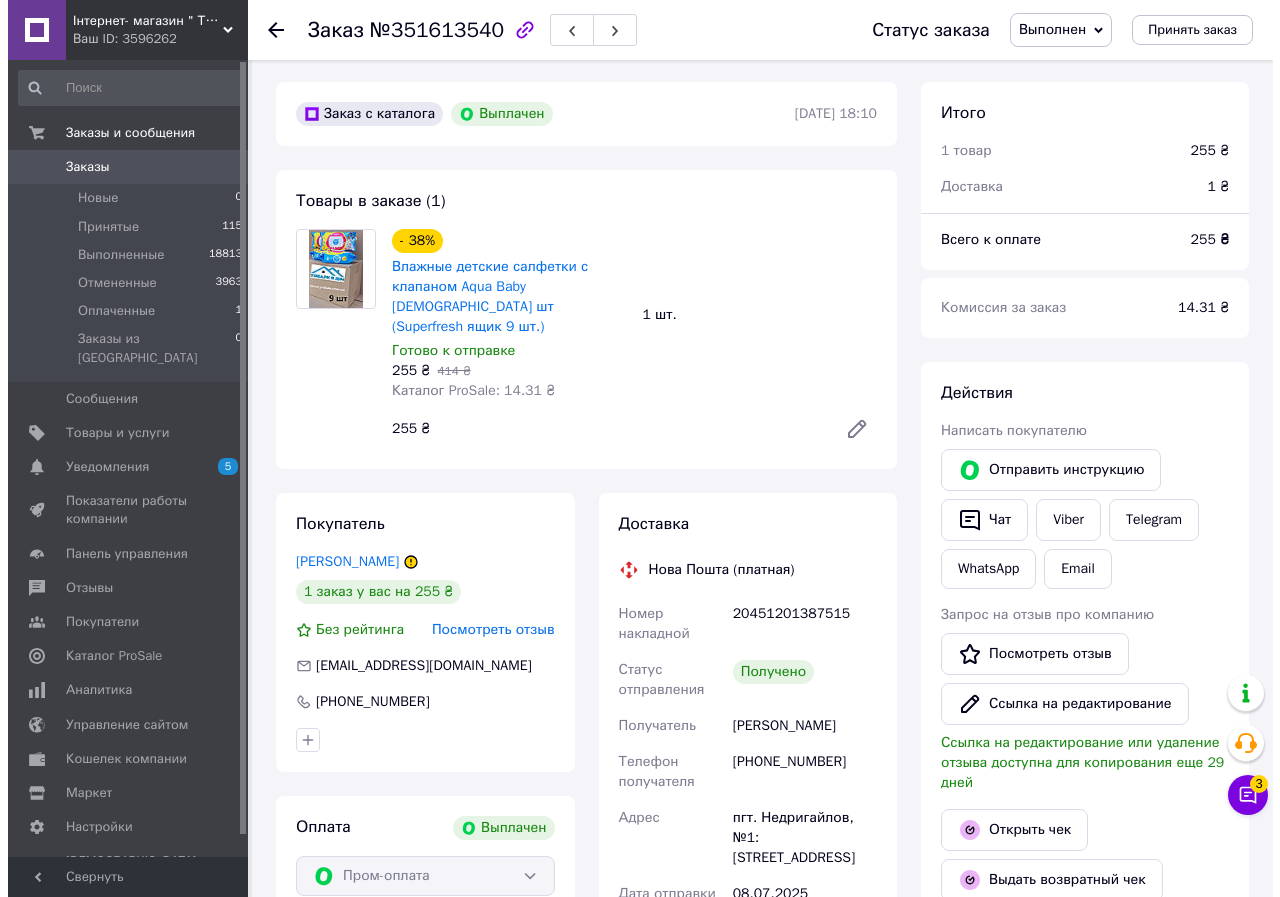 scroll, scrollTop: 0, scrollLeft: 0, axis: both 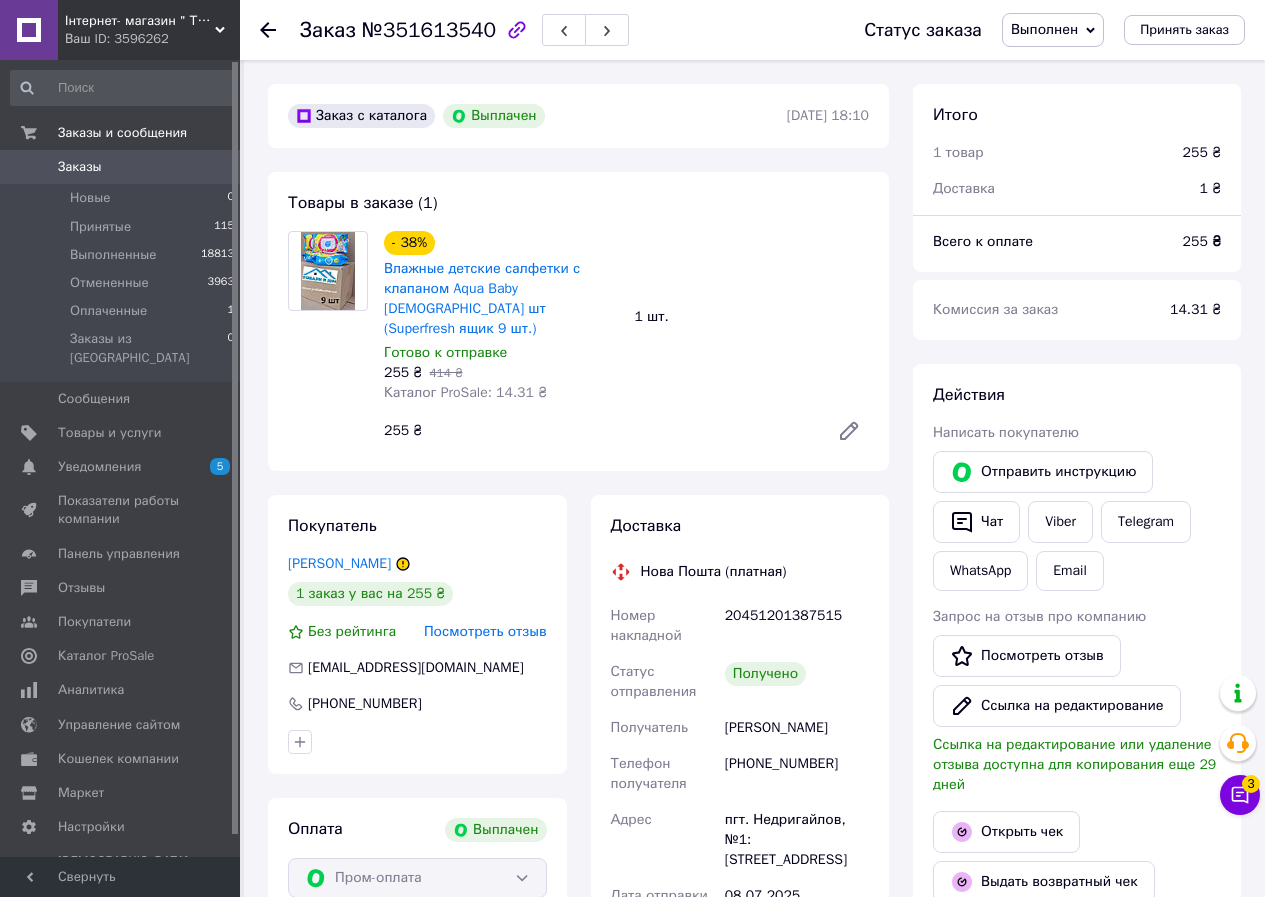 click 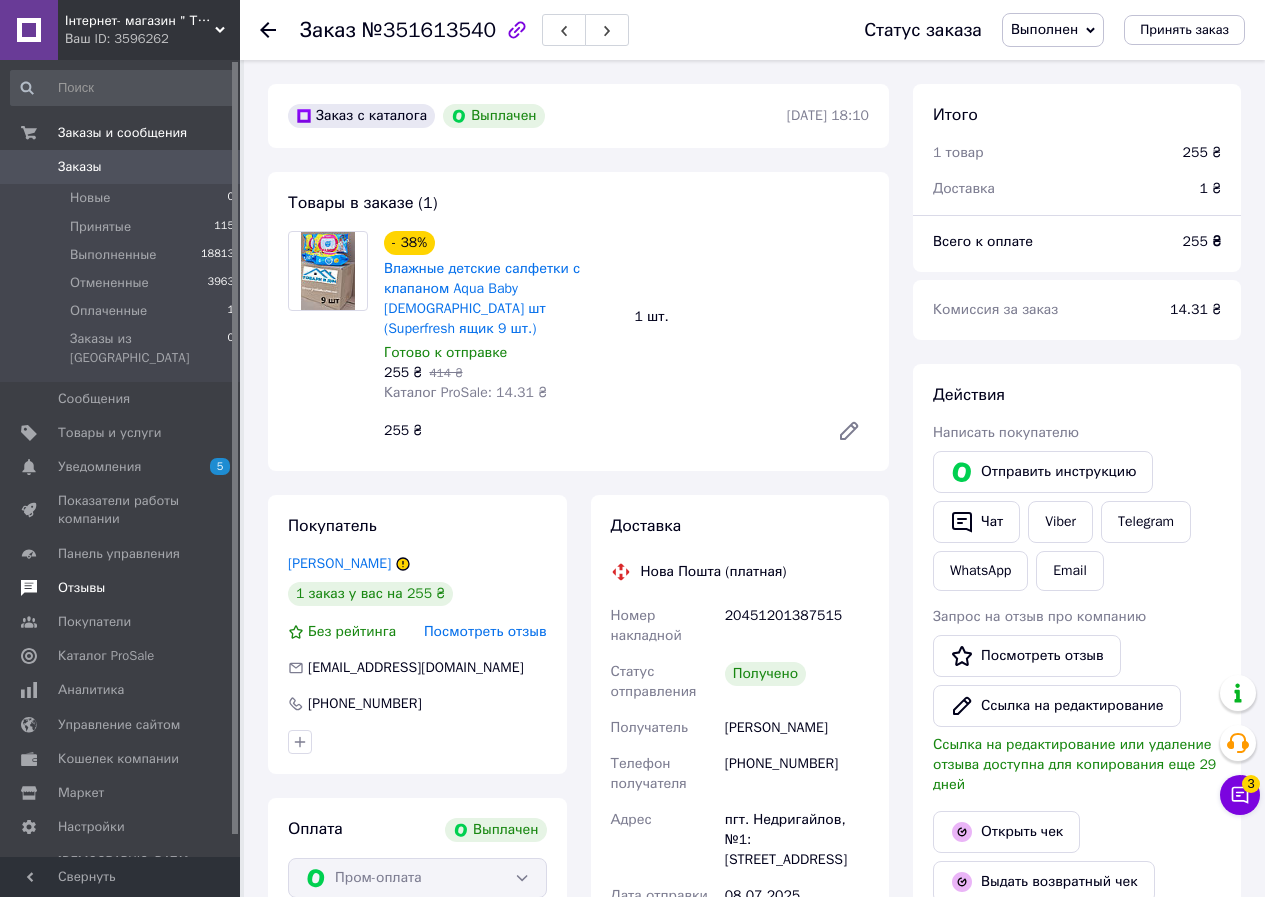 click on "Отзывы" at bounding box center (81, 588) 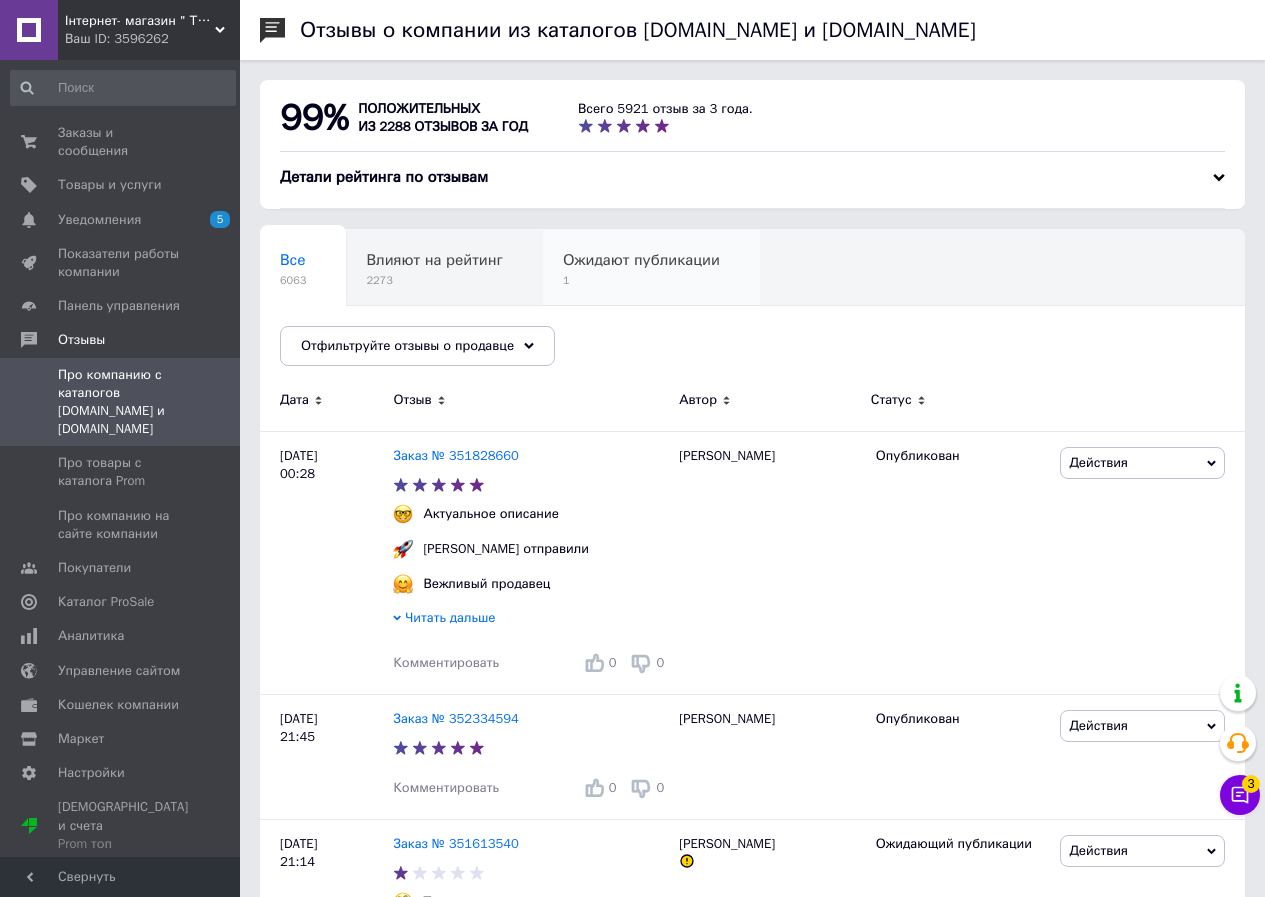 click on "Ожидают публикации" at bounding box center [641, 260] 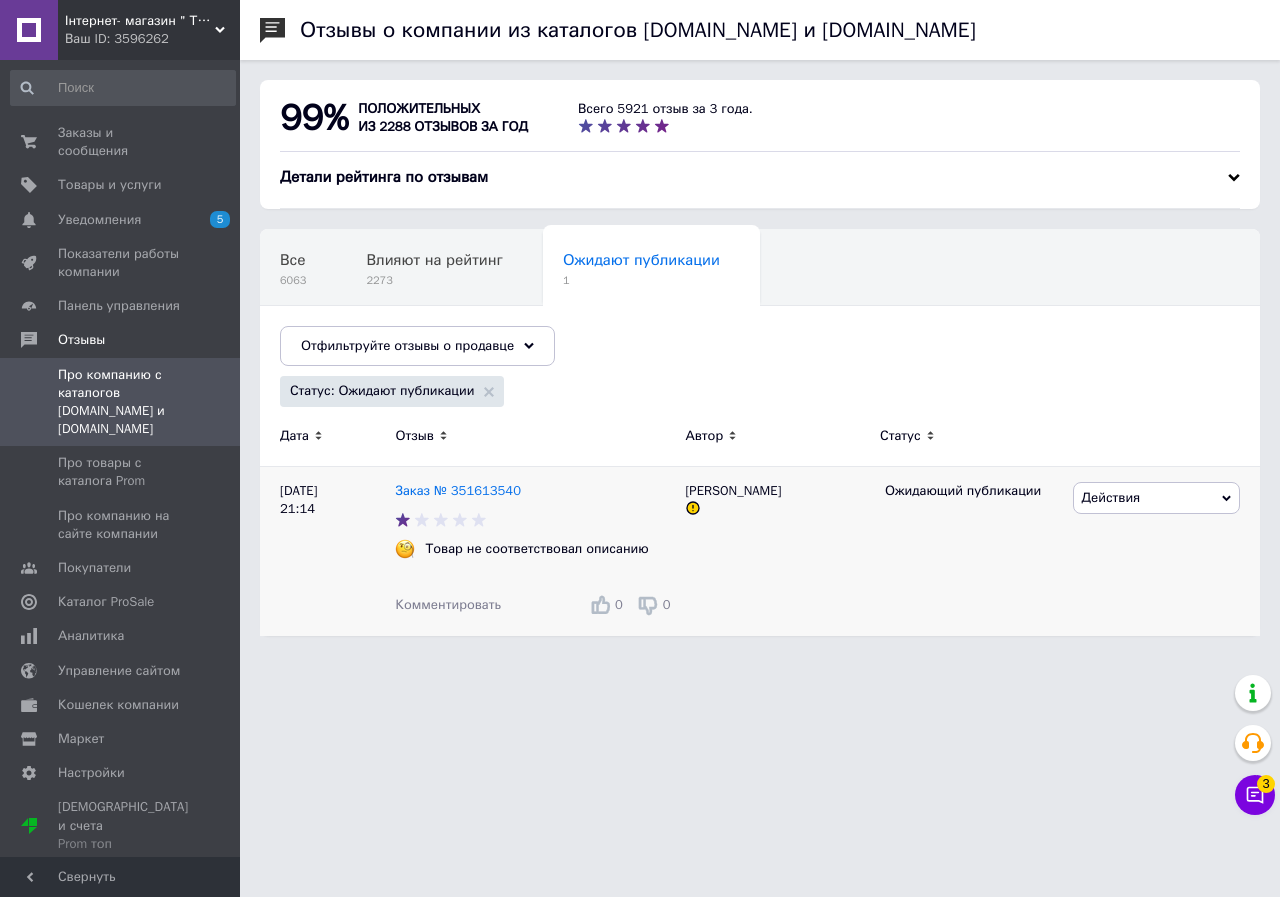 click on "Комментировать" at bounding box center (448, 604) 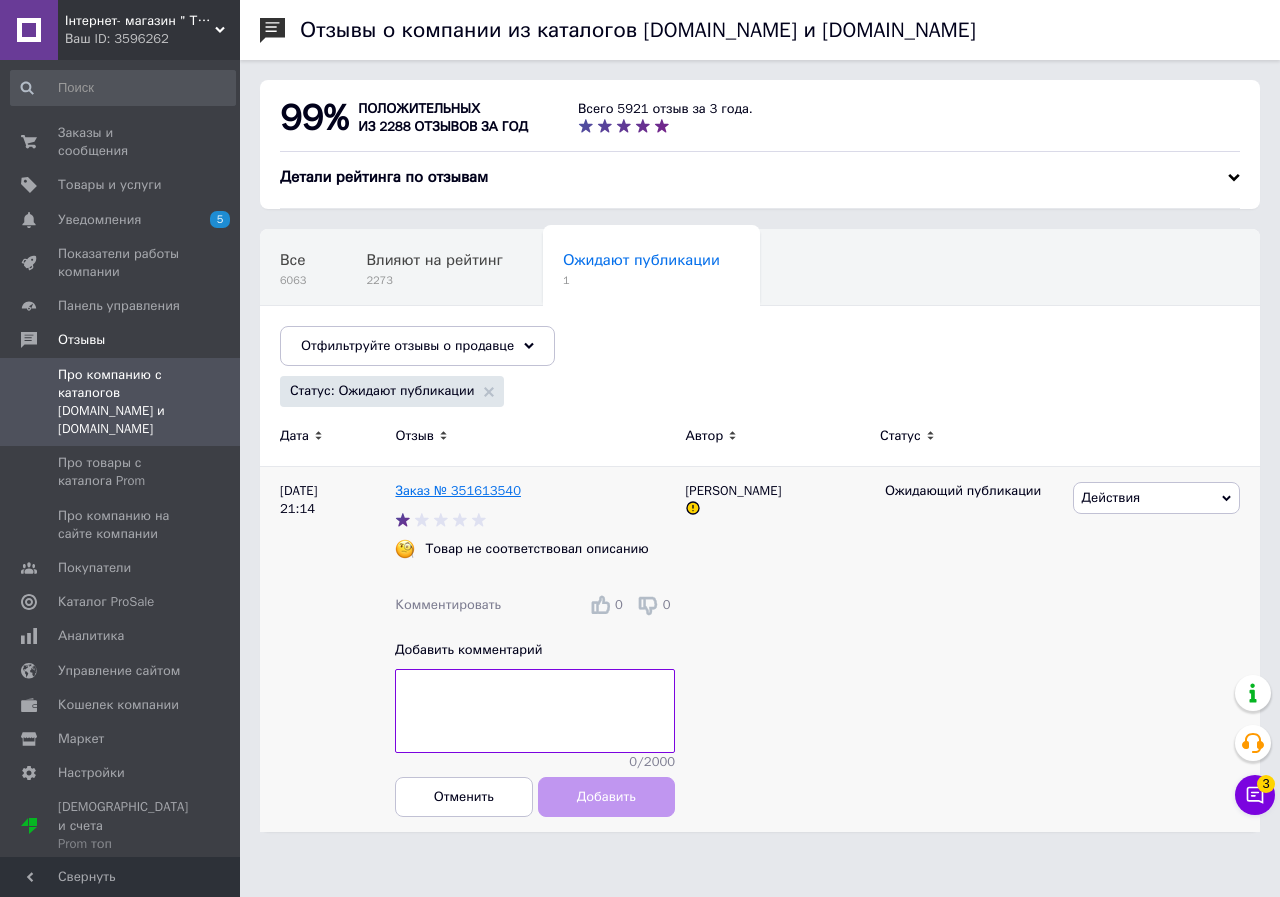 click on "Заказ № 351613540" at bounding box center (458, 490) 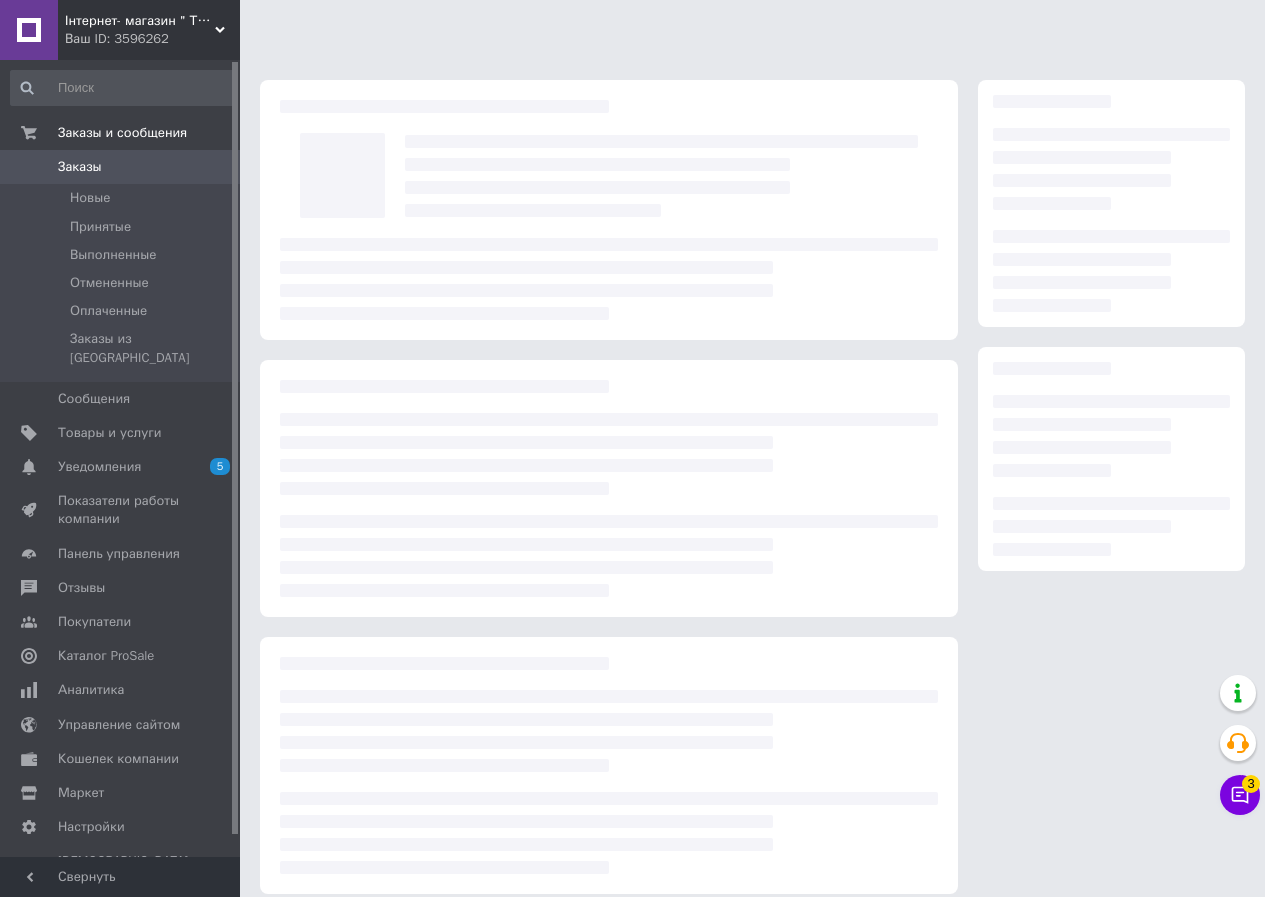scroll, scrollTop: 0, scrollLeft: 0, axis: both 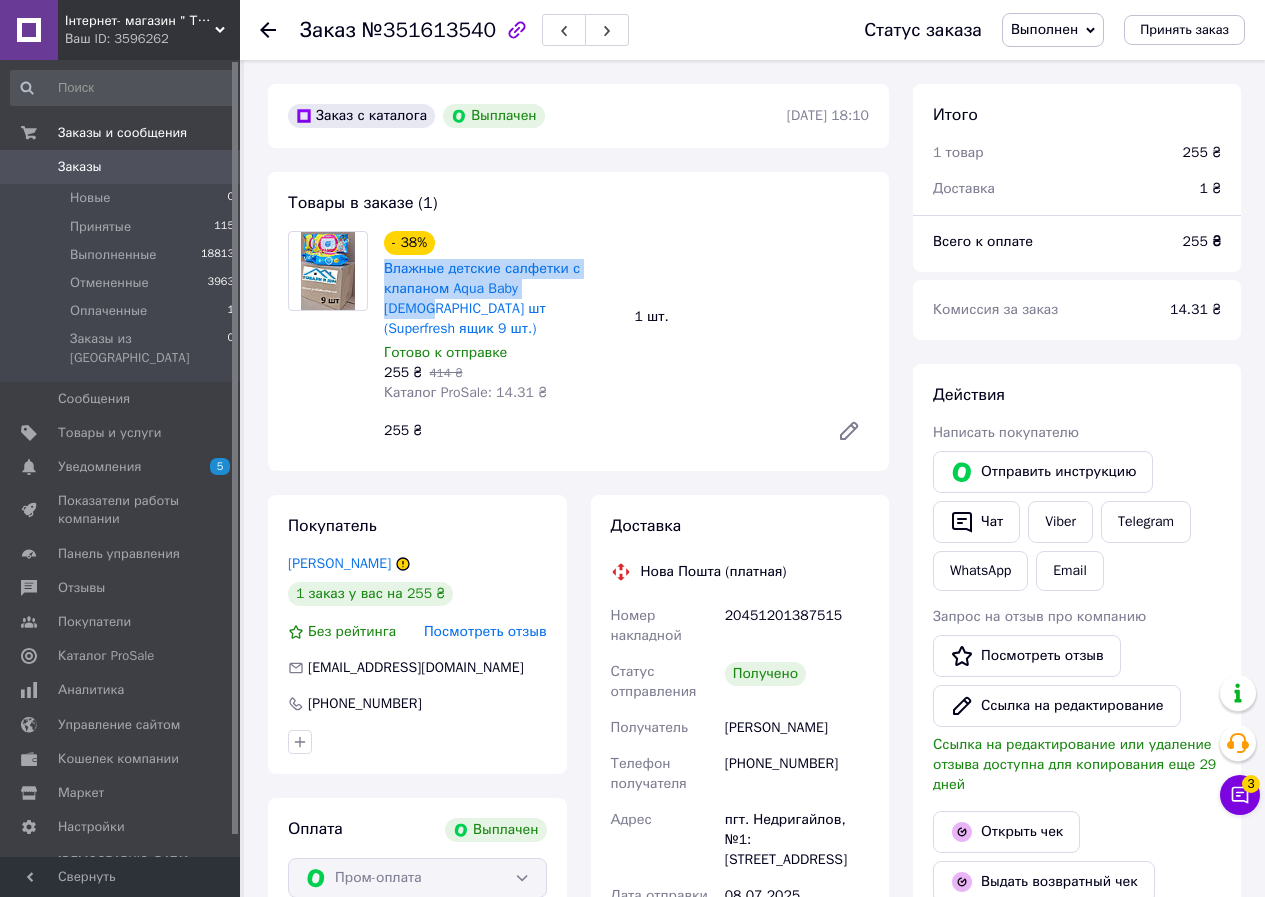 drag, startPoint x: 379, startPoint y: 266, endPoint x: 585, endPoint y: 285, distance: 206.87436 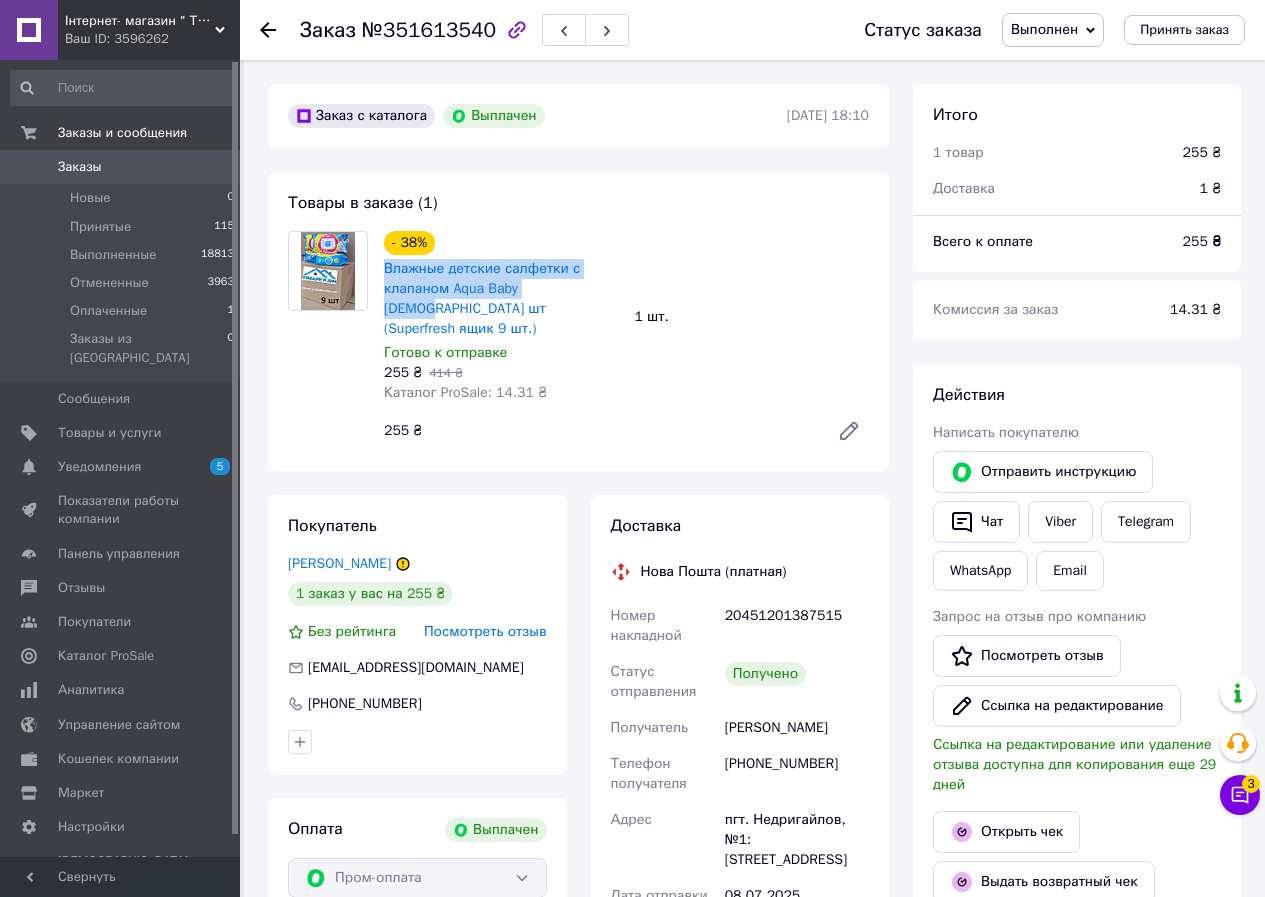 click on "- 38% Влажные детские салфетки с клапаном Aqua Baby 120 шт (Superfresh ящик 9 шт.) Готово к отправке 255 ₴   414 ₴ Каталог ProSale: 14.31 ₴" at bounding box center [501, 317] 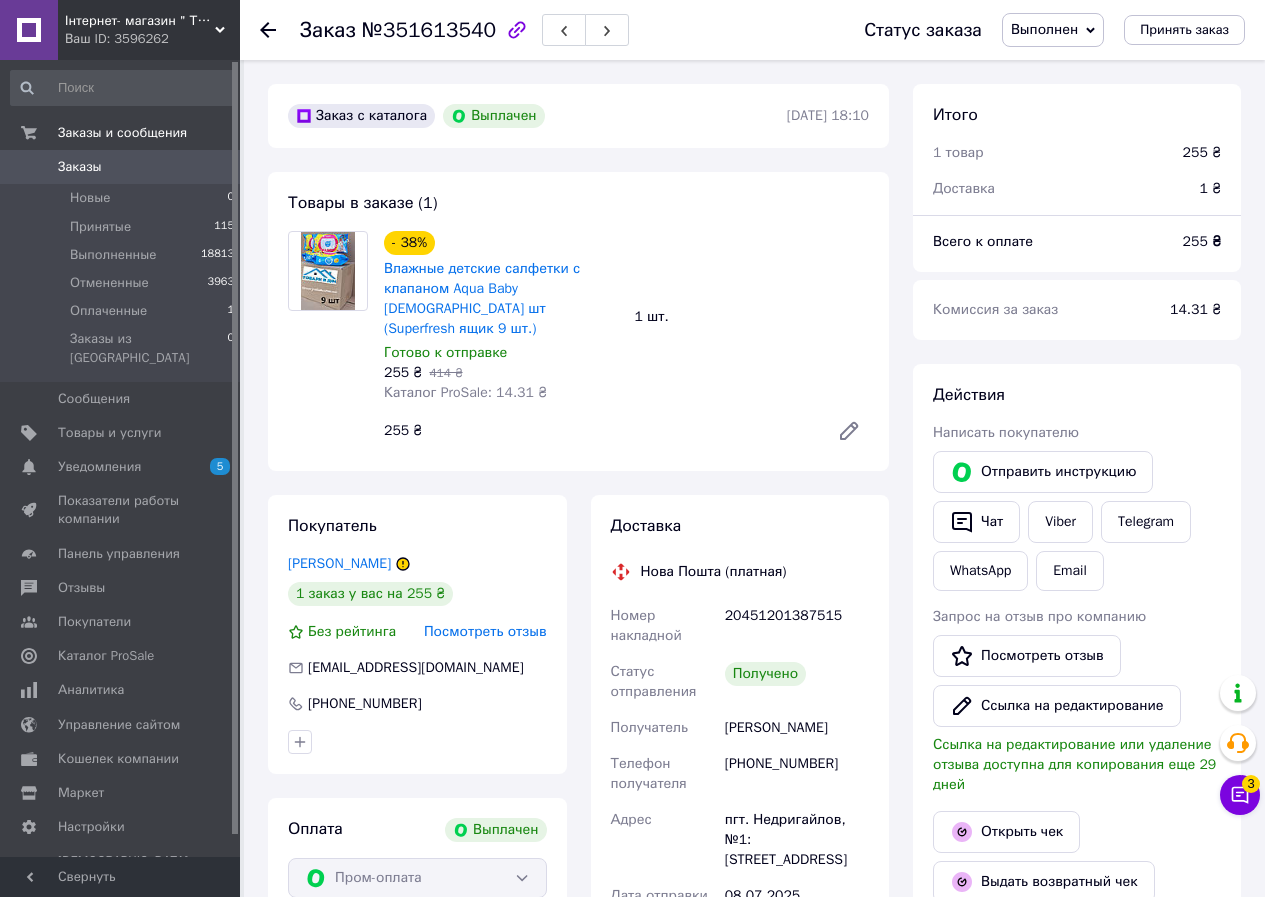 click 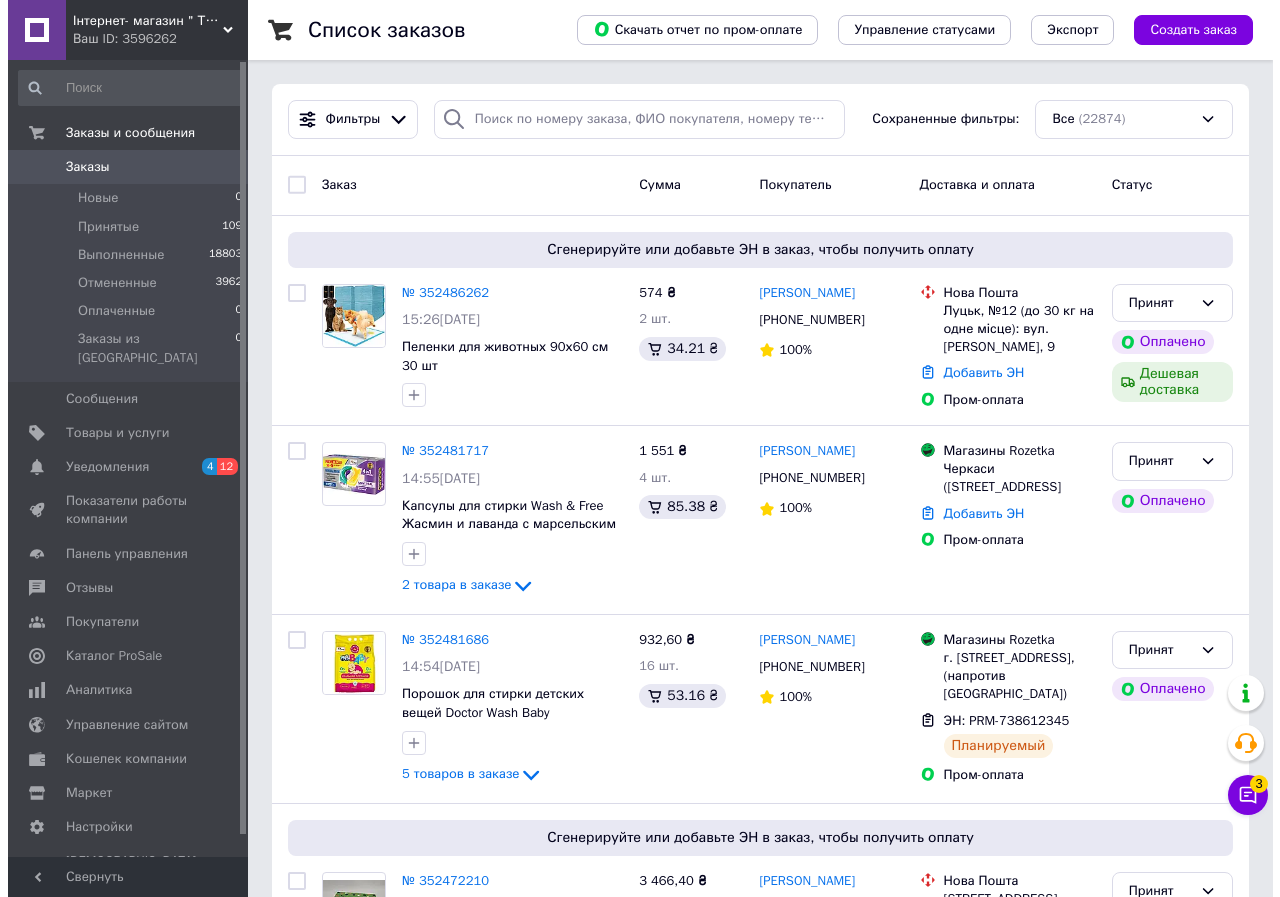 scroll, scrollTop: 0, scrollLeft: 0, axis: both 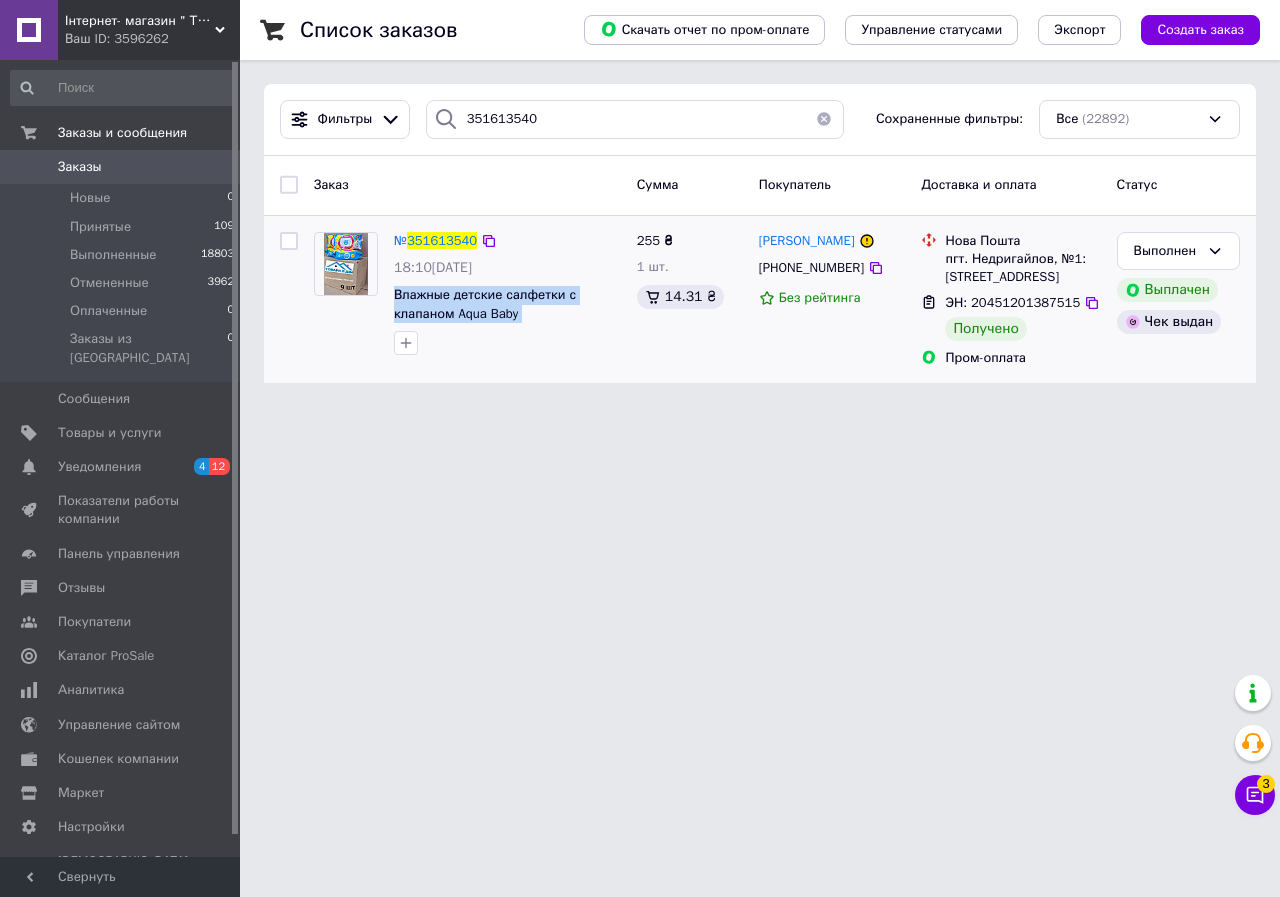drag, startPoint x: 567, startPoint y: 315, endPoint x: 392, endPoint y: 286, distance: 177.38658 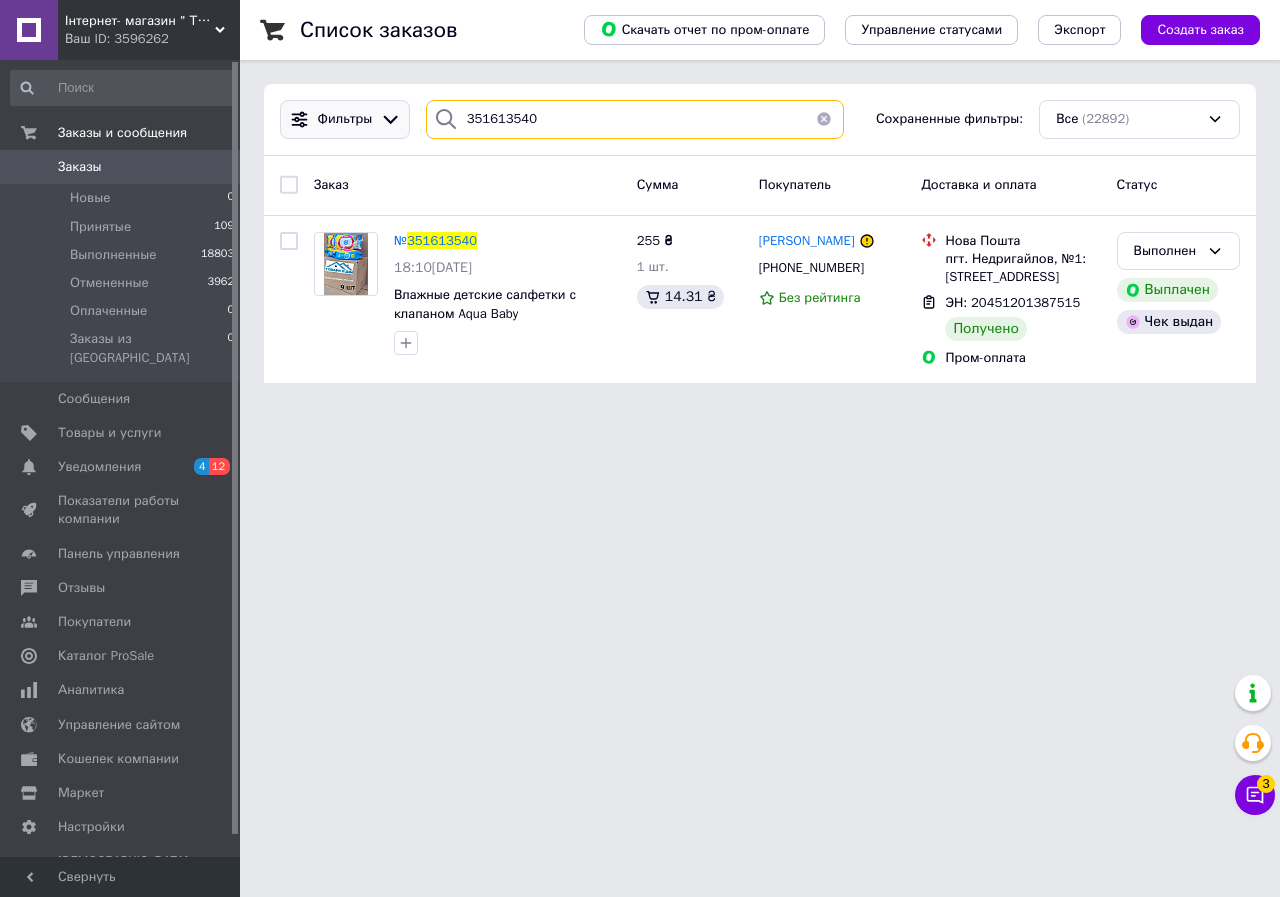 drag, startPoint x: 556, startPoint y: 116, endPoint x: 323, endPoint y: 115, distance: 233.00215 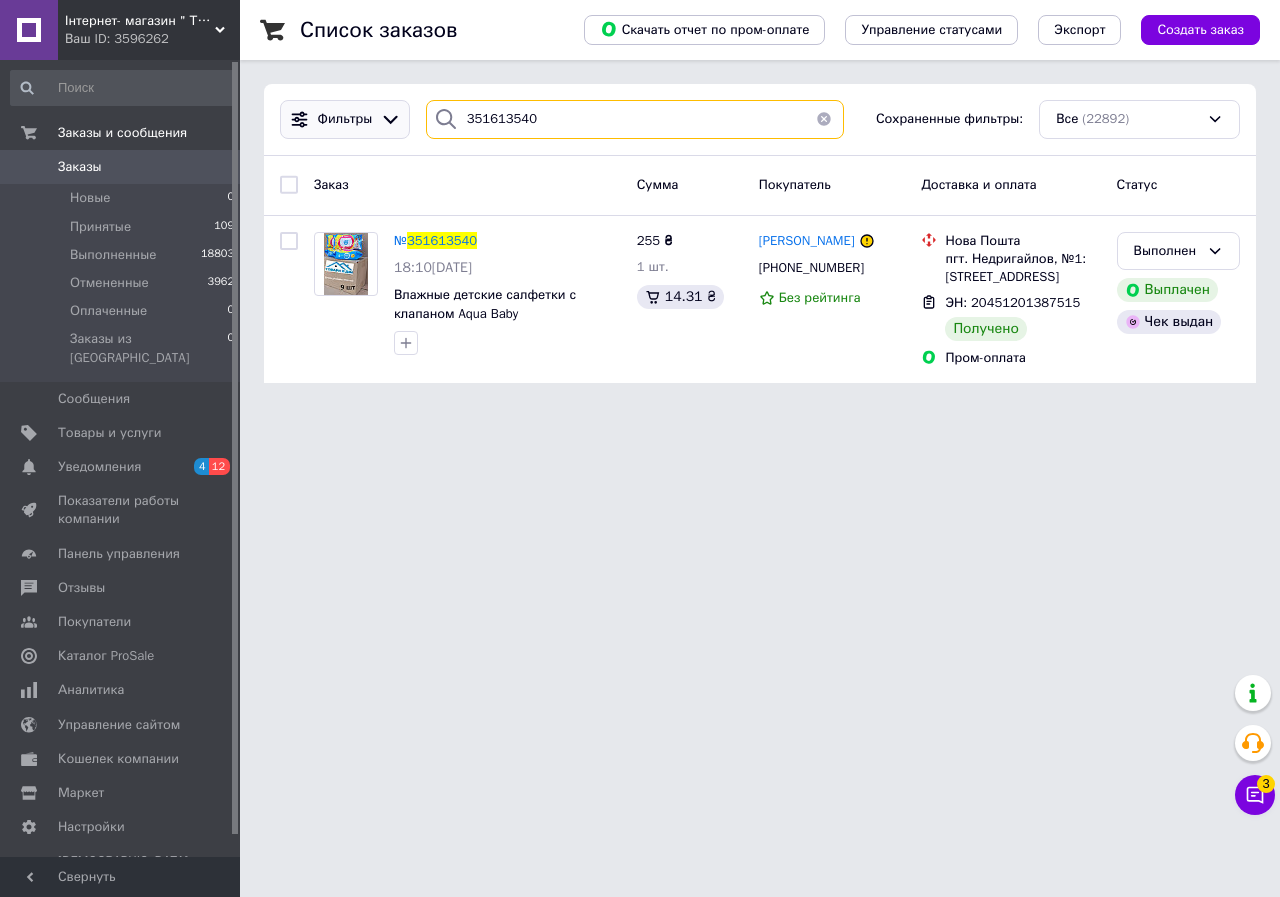 paste on "+380977029213" 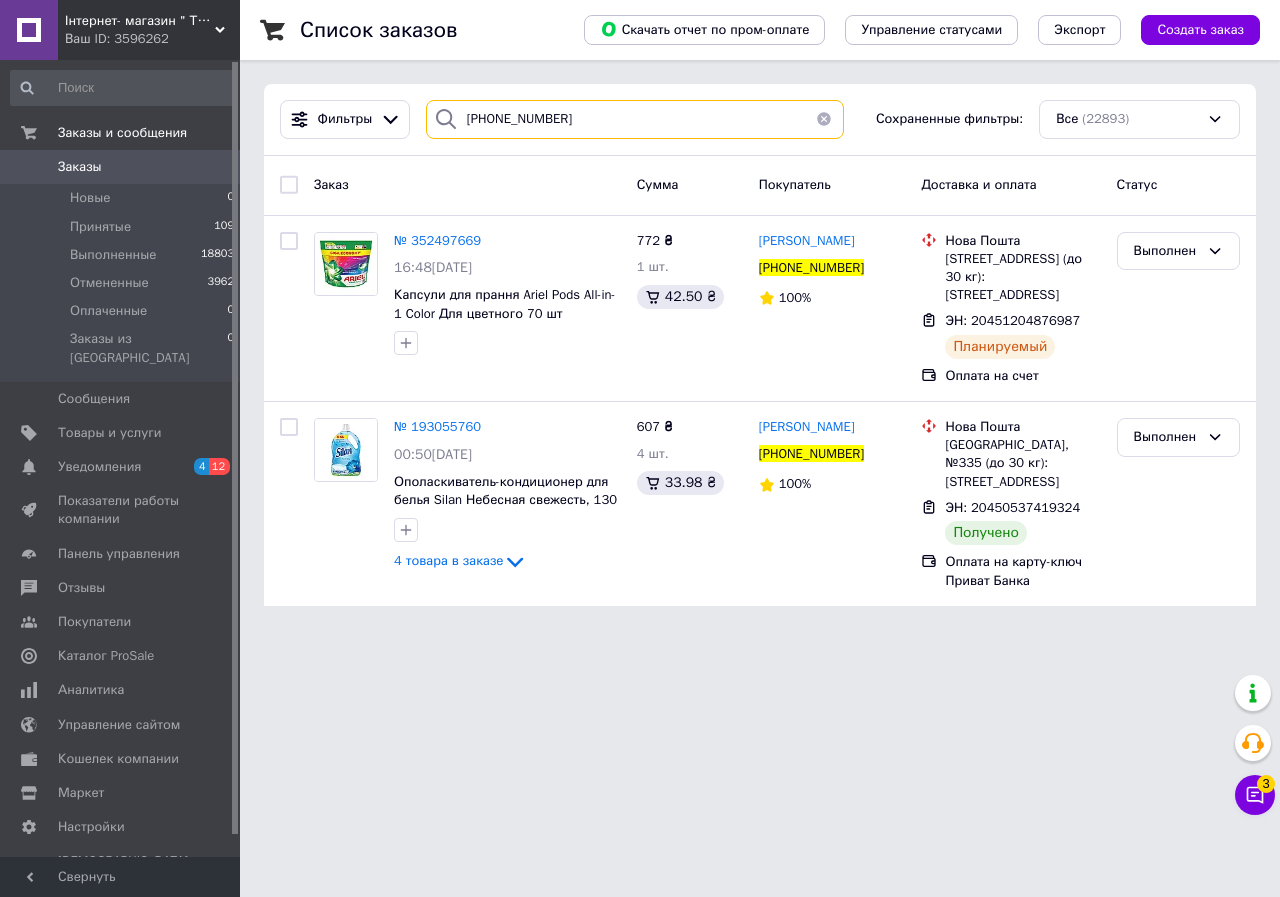 type on "+380977029213" 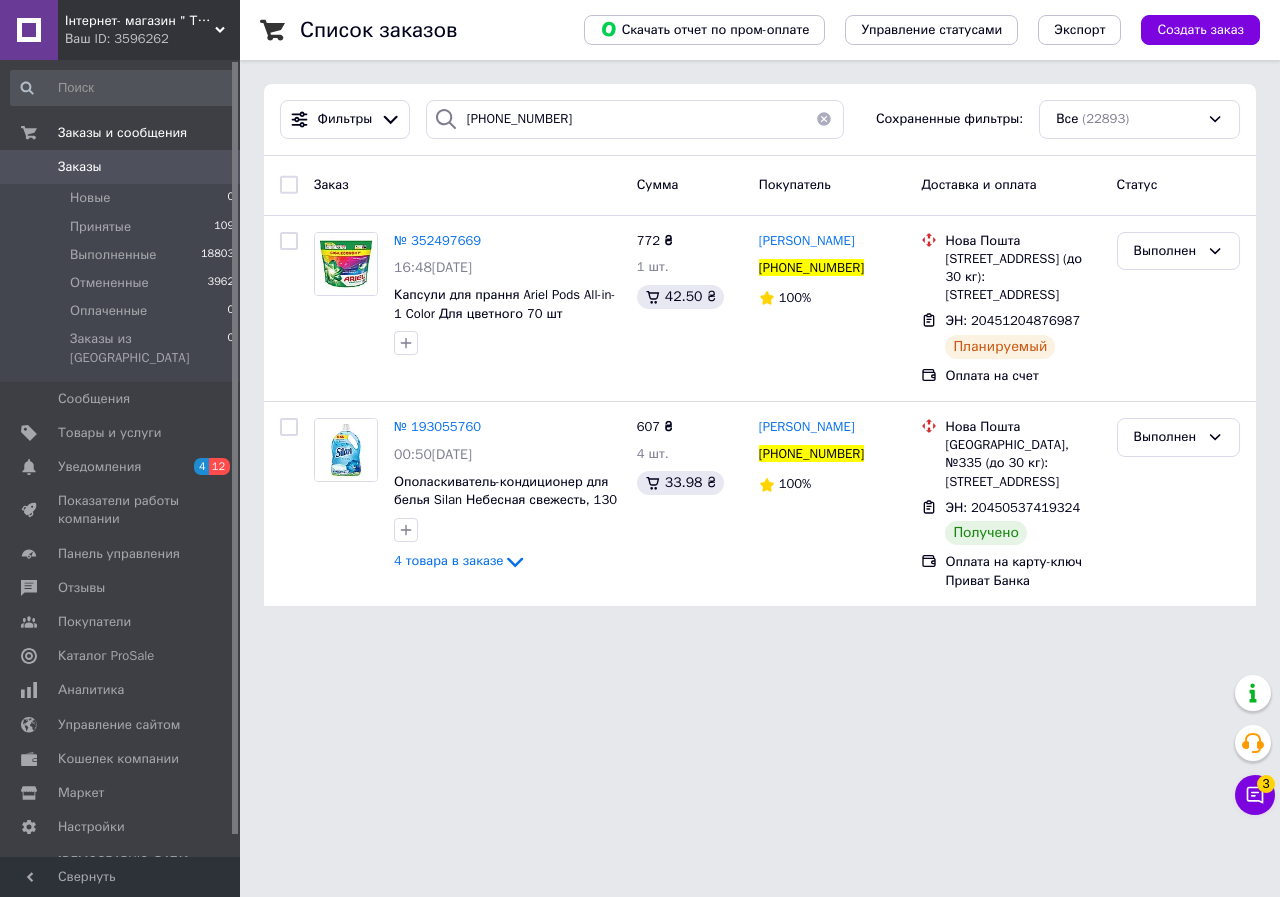 click on "Інтернет- магазин " Товари в Дім" Ваш ID: 3596262 Сайт Інтернет- магазин " Товари в Дім" Кабинет покупателя Проверить состояние системы Страница на портале Справка Выйти Заказы и сообщения Заказы 0 Новые 0 Принятые 109 Выполненные 18803 Отмененные 3962 Оплаченные 0 Заказы из Розетки 0 Сообщения 0 Товары и услуги Уведомления 4 12 Показатели работы компании Панель управления Отзывы Покупатели Каталог ProSale Аналитика Управление сайтом Кошелек компании Маркет Настройки Тарифы и счета Prom топ Свернуть
Экспорт 100%" at bounding box center (640, 315) 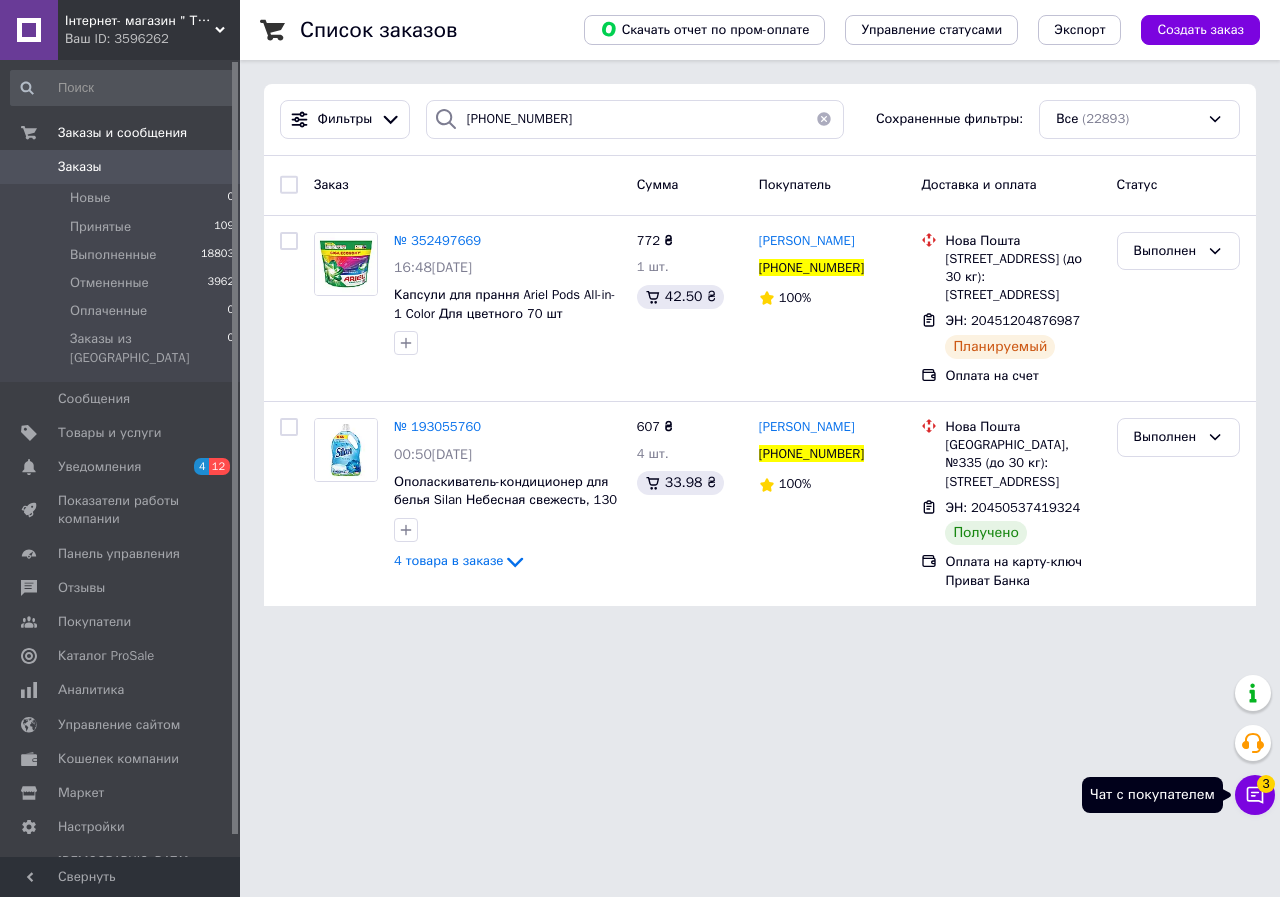 click 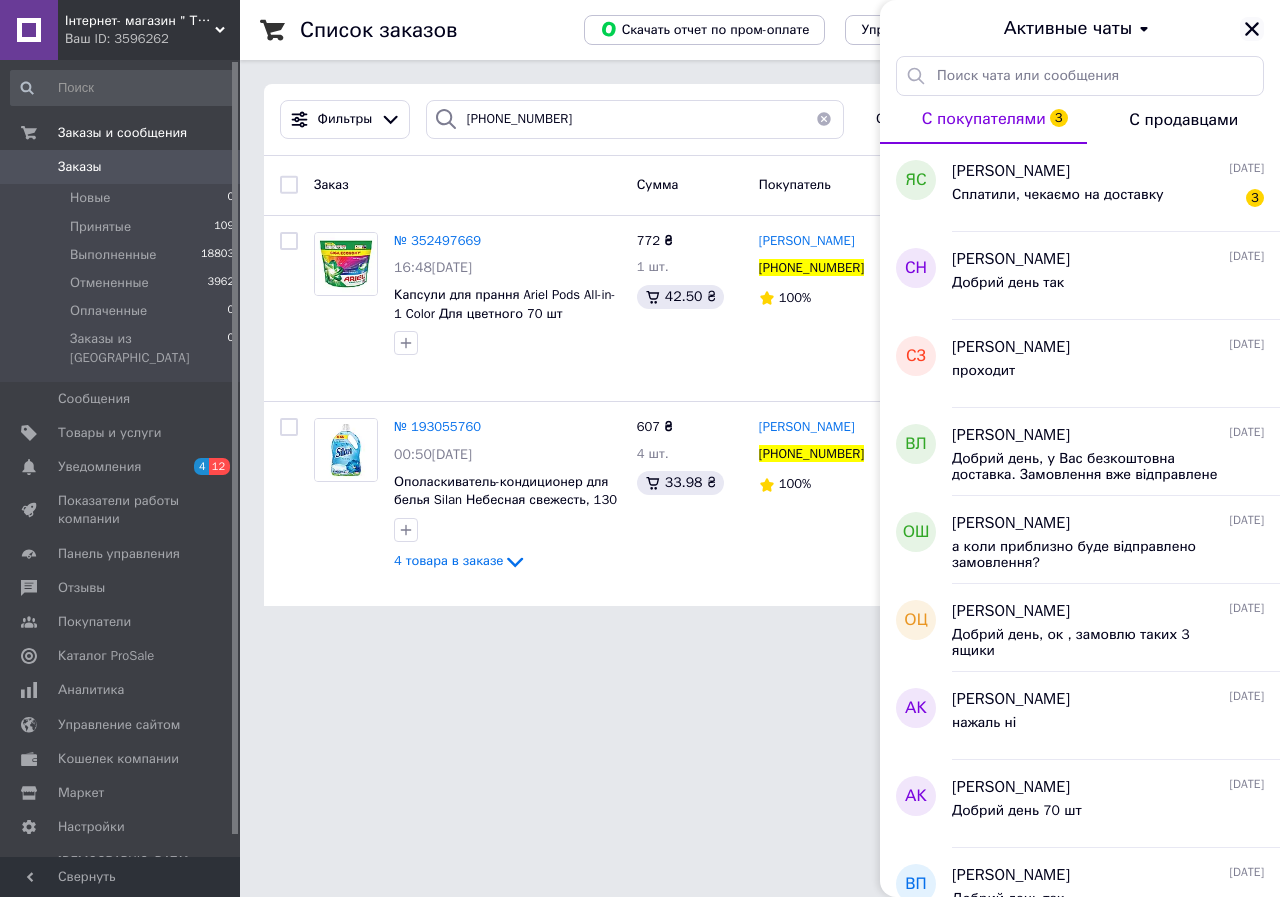 click 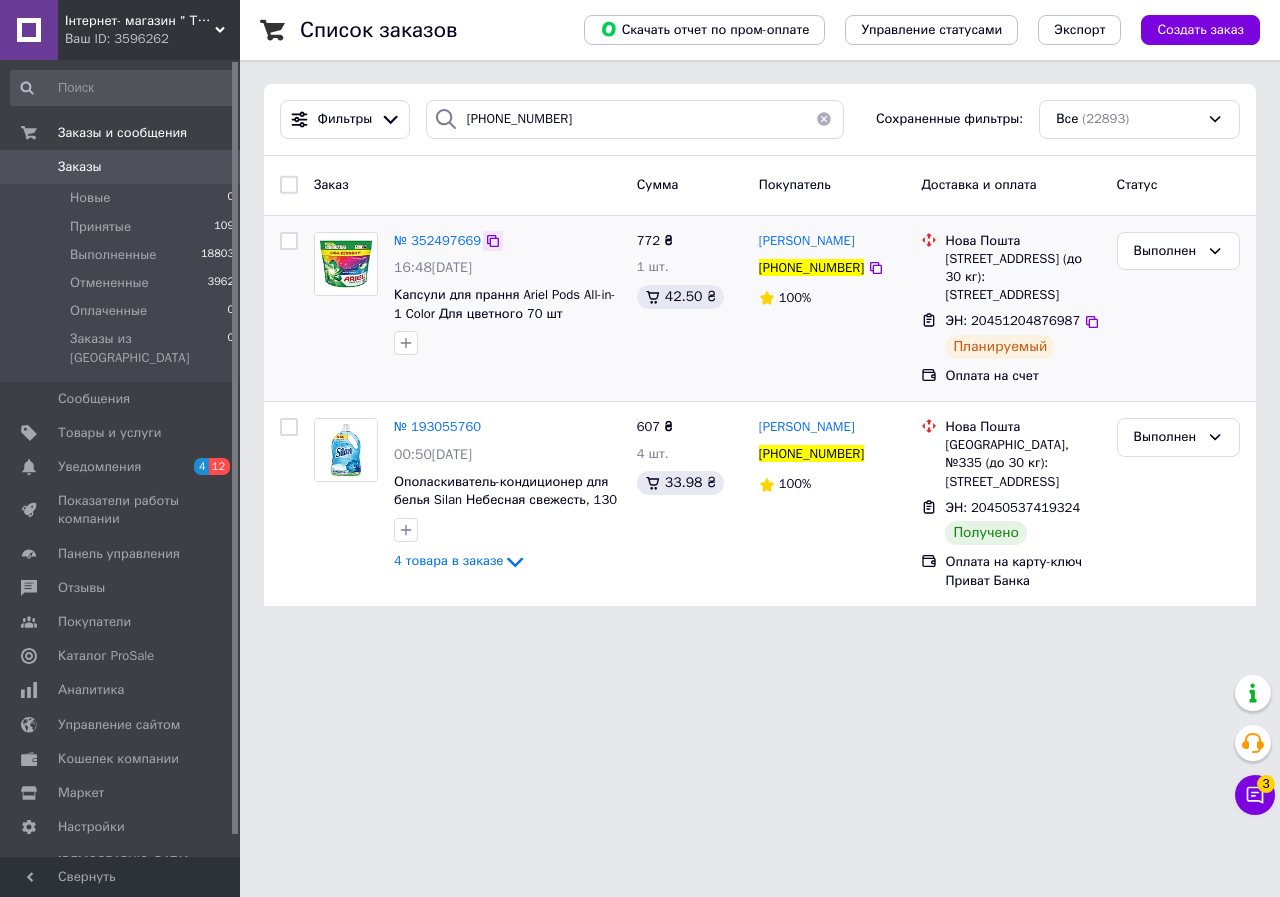 click 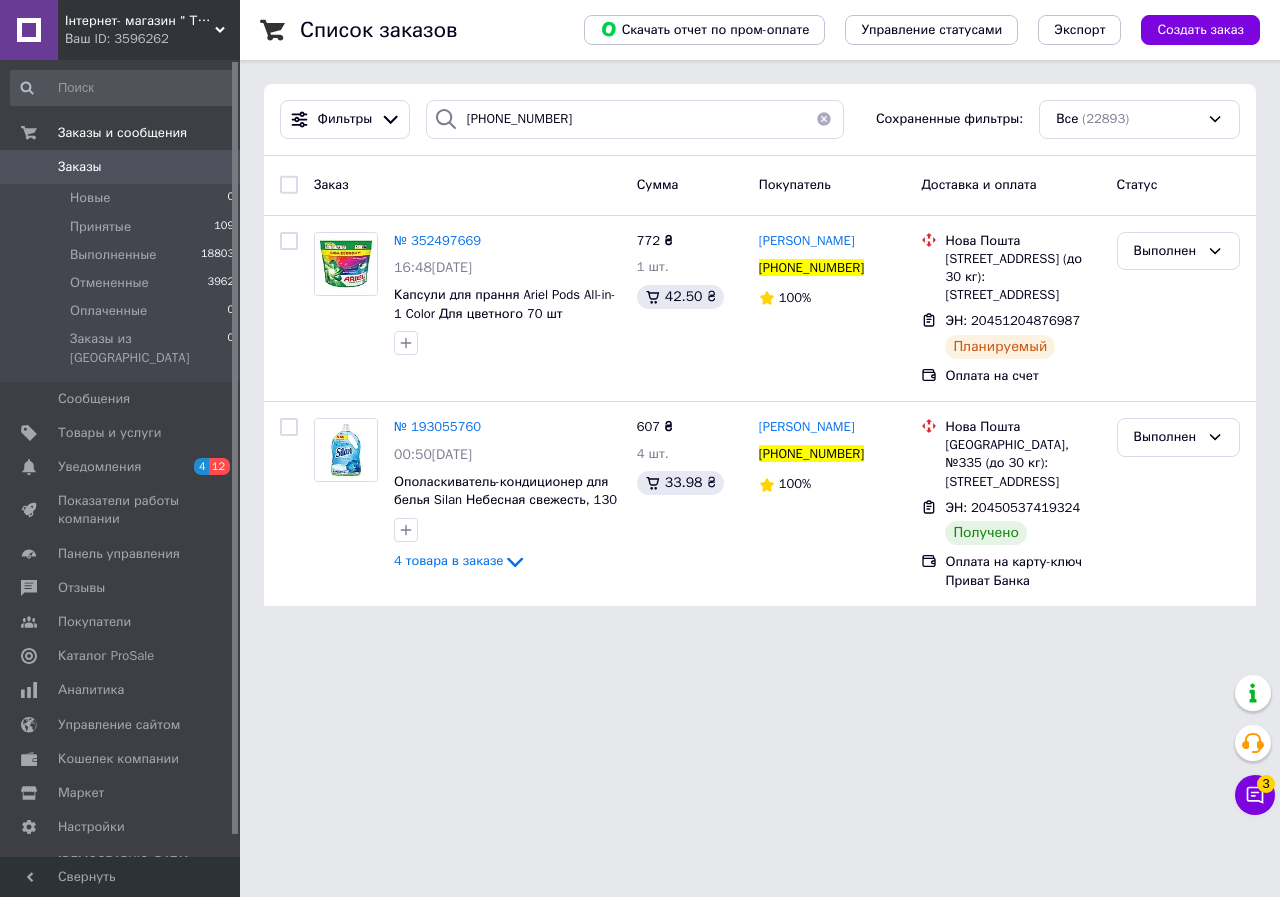 click at bounding box center [824, 119] 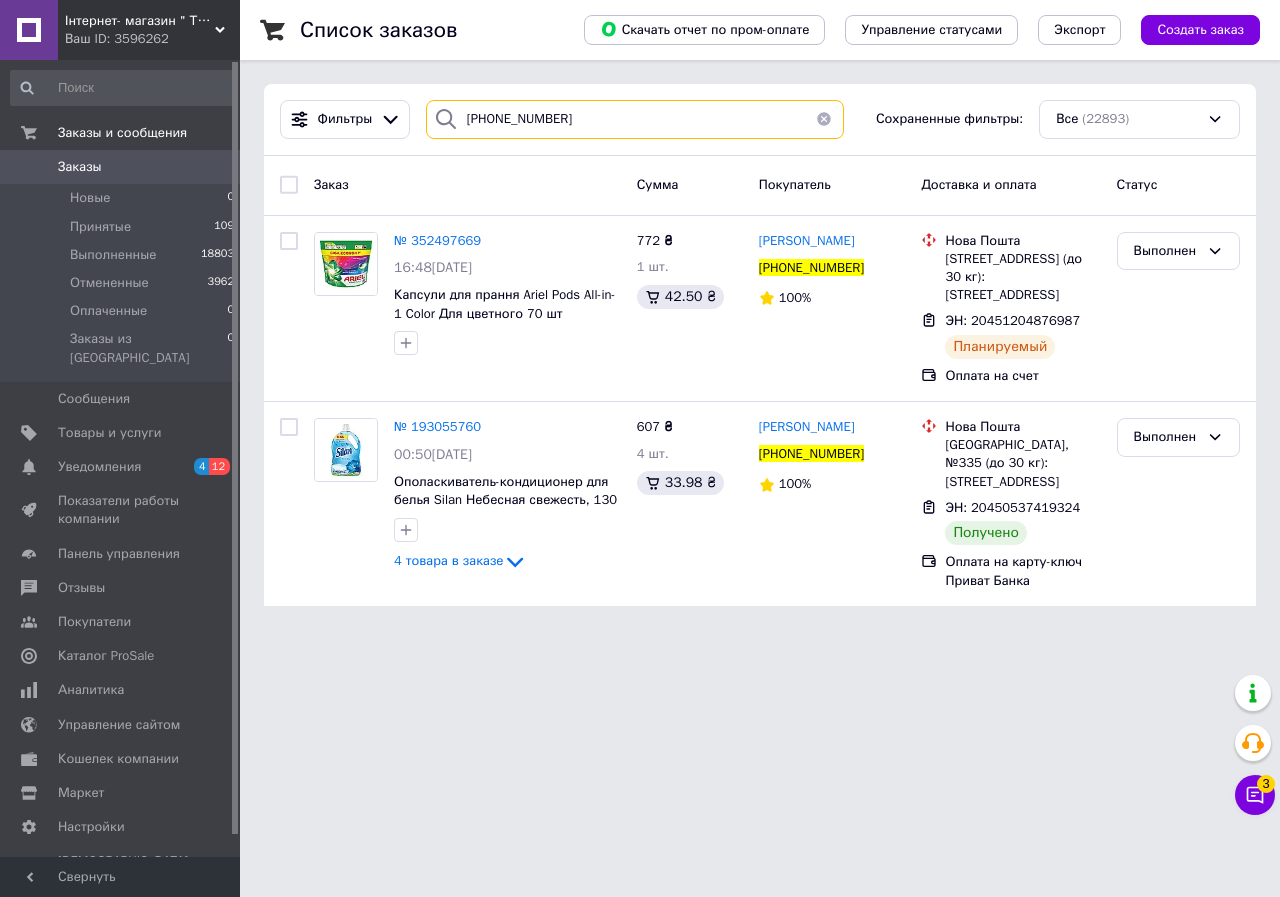 type 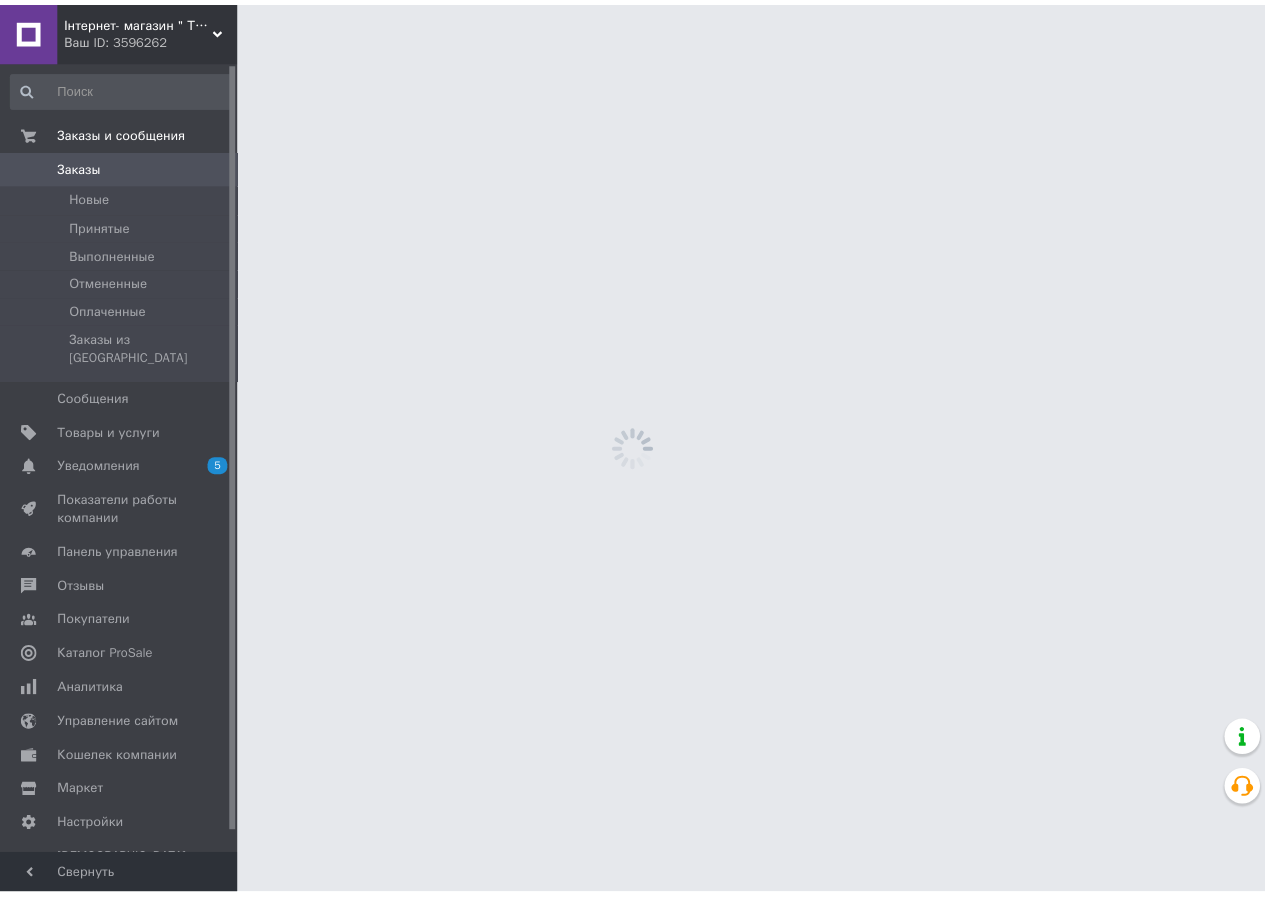 scroll, scrollTop: 0, scrollLeft: 0, axis: both 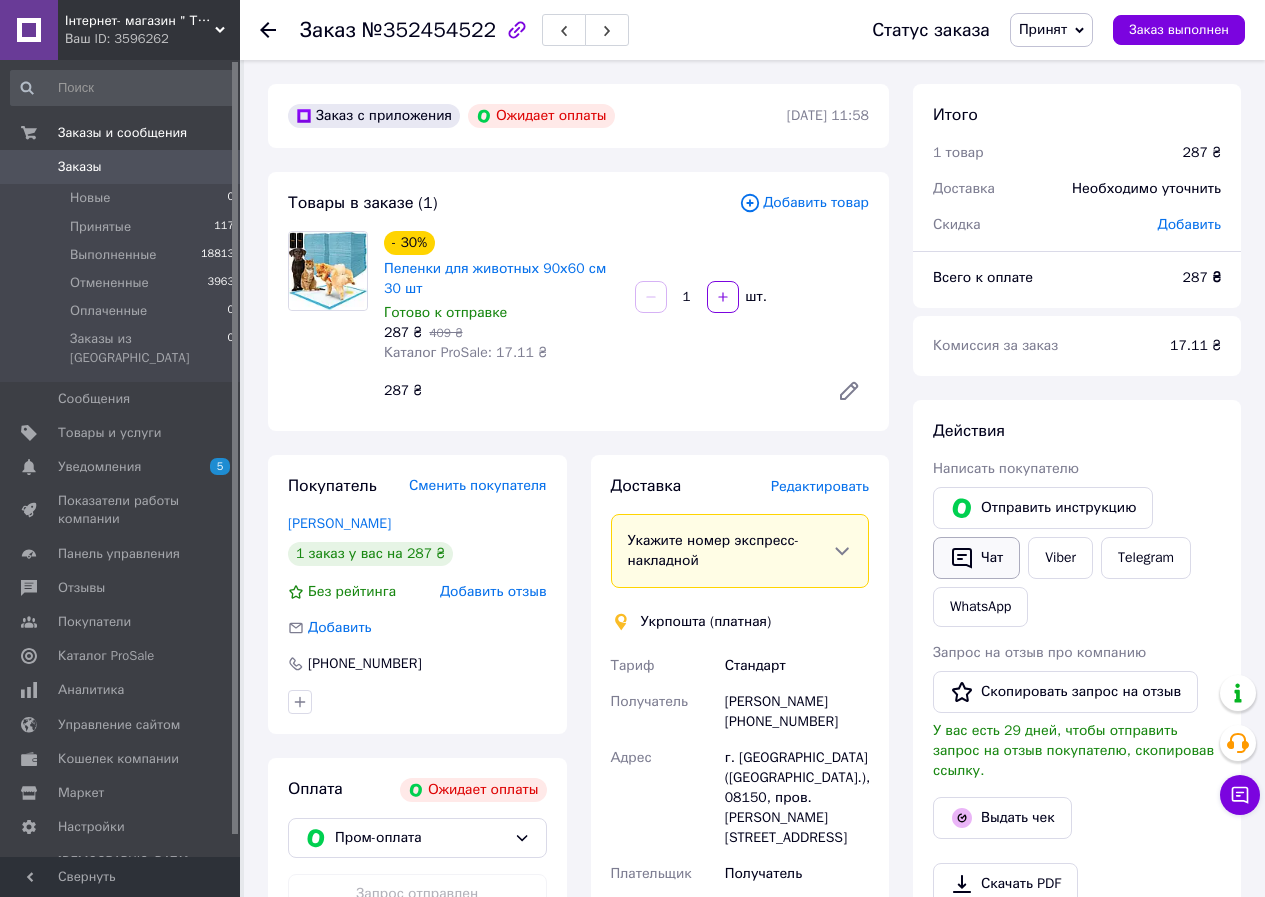 click on "Чат" at bounding box center (976, 558) 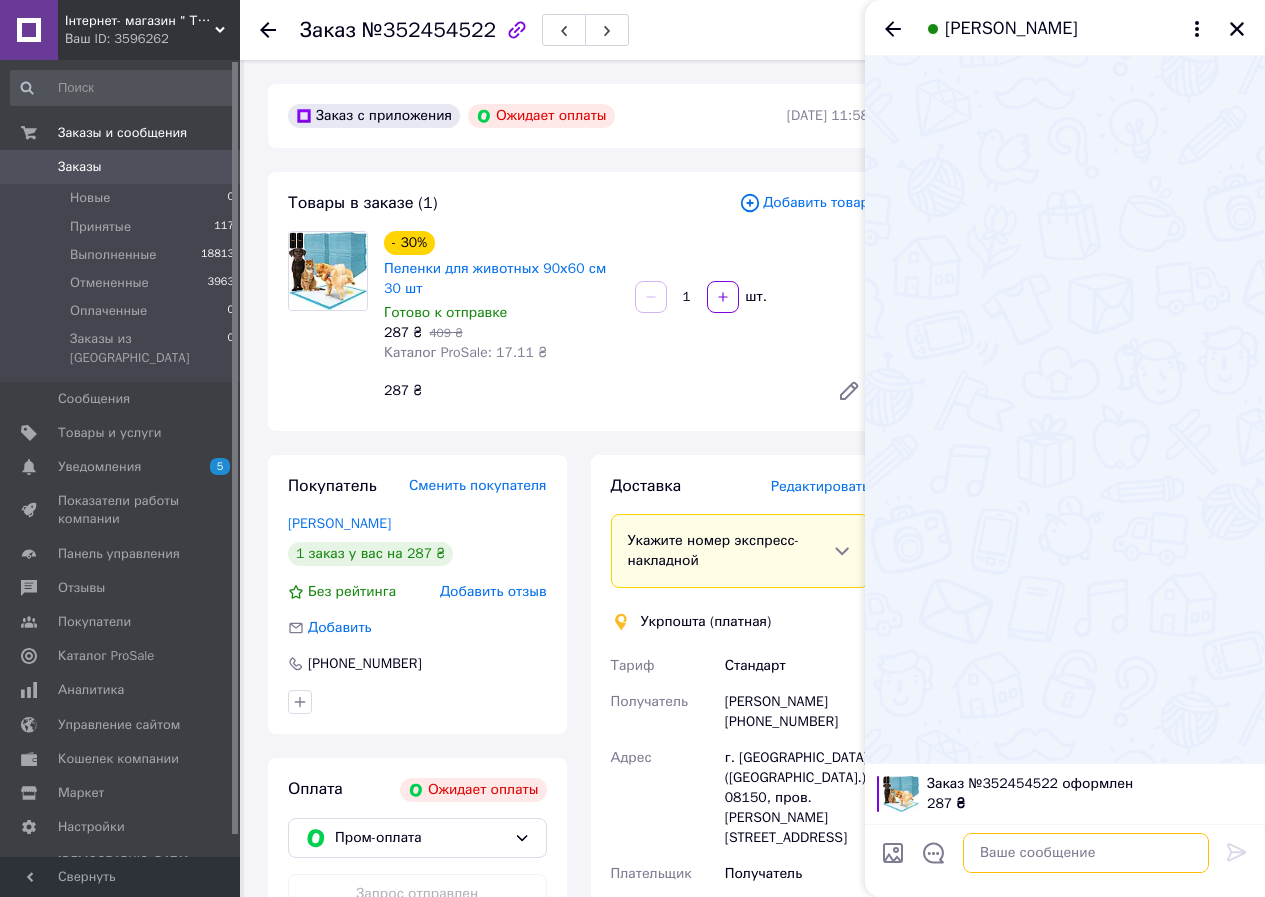 click at bounding box center (1086, 853) 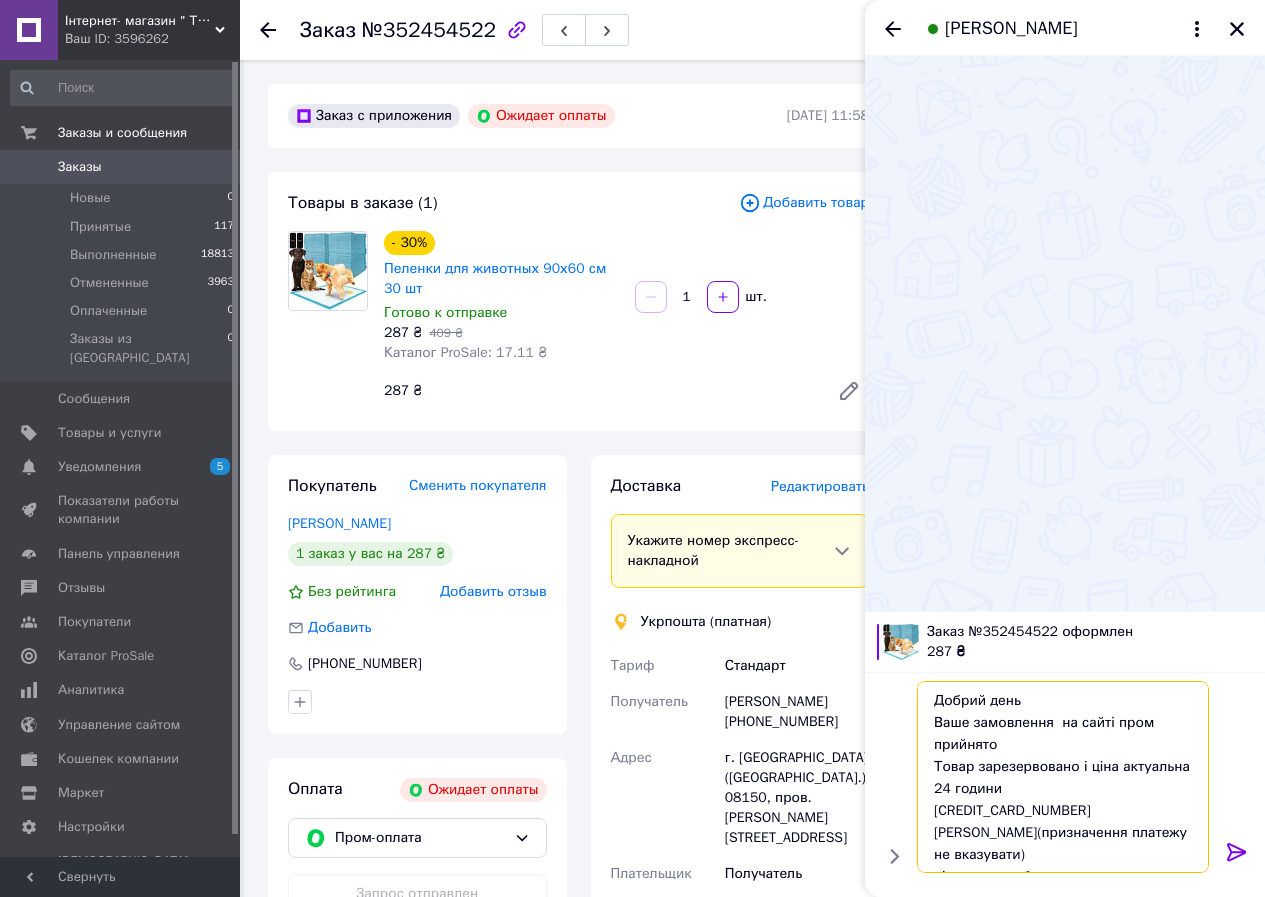 scroll, scrollTop: 46, scrollLeft: 0, axis: vertical 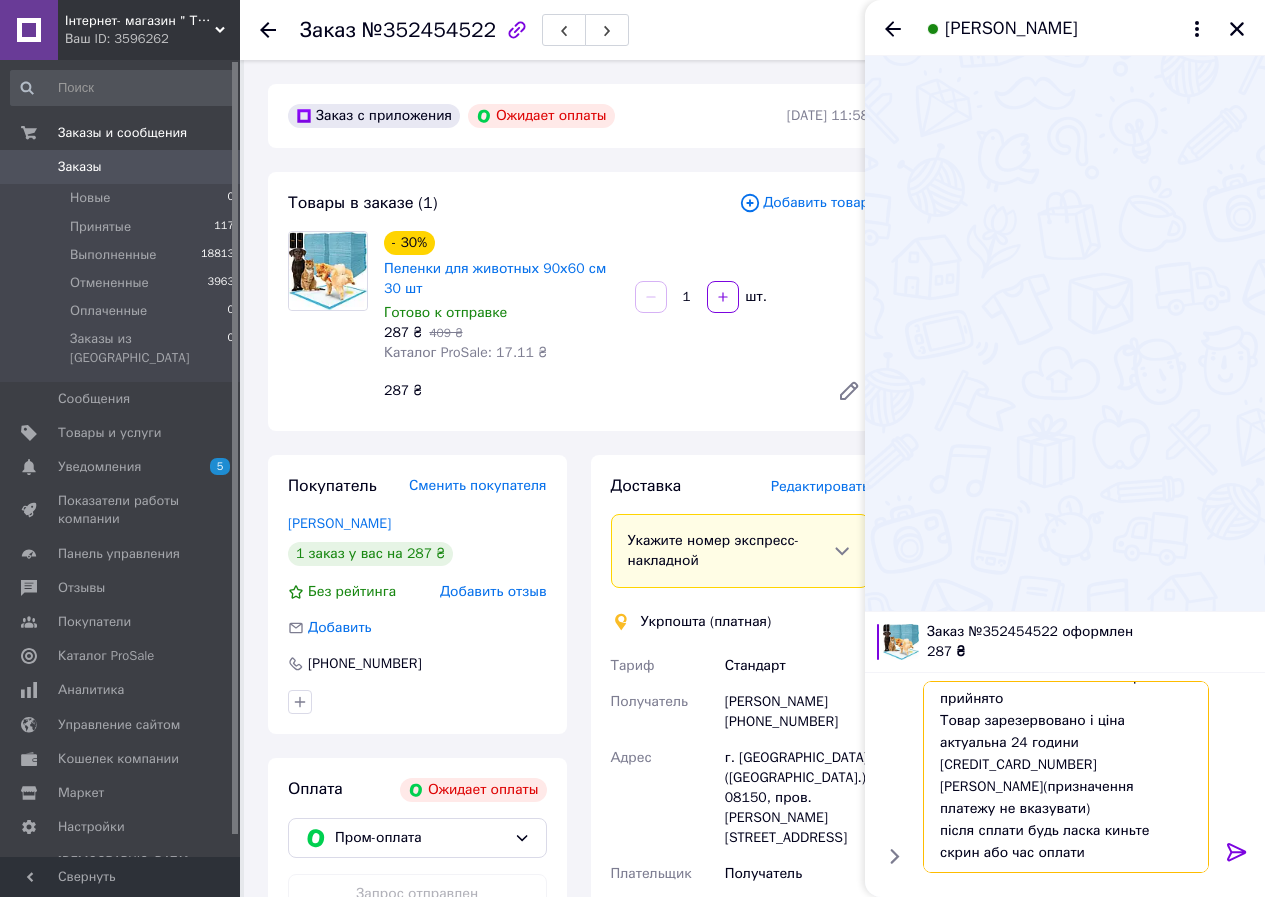 click on "Добрий день
Ваше замовлення  на сайті пром прийнято
Товар зарезервовано і ціна актуальна 24 години
[CREDIT_CARD_NUMBER] [PERSON_NAME](призначення платежу не вказувати)
після сплати будь ласка киньте скрин або час оплати" at bounding box center [1066, 777] 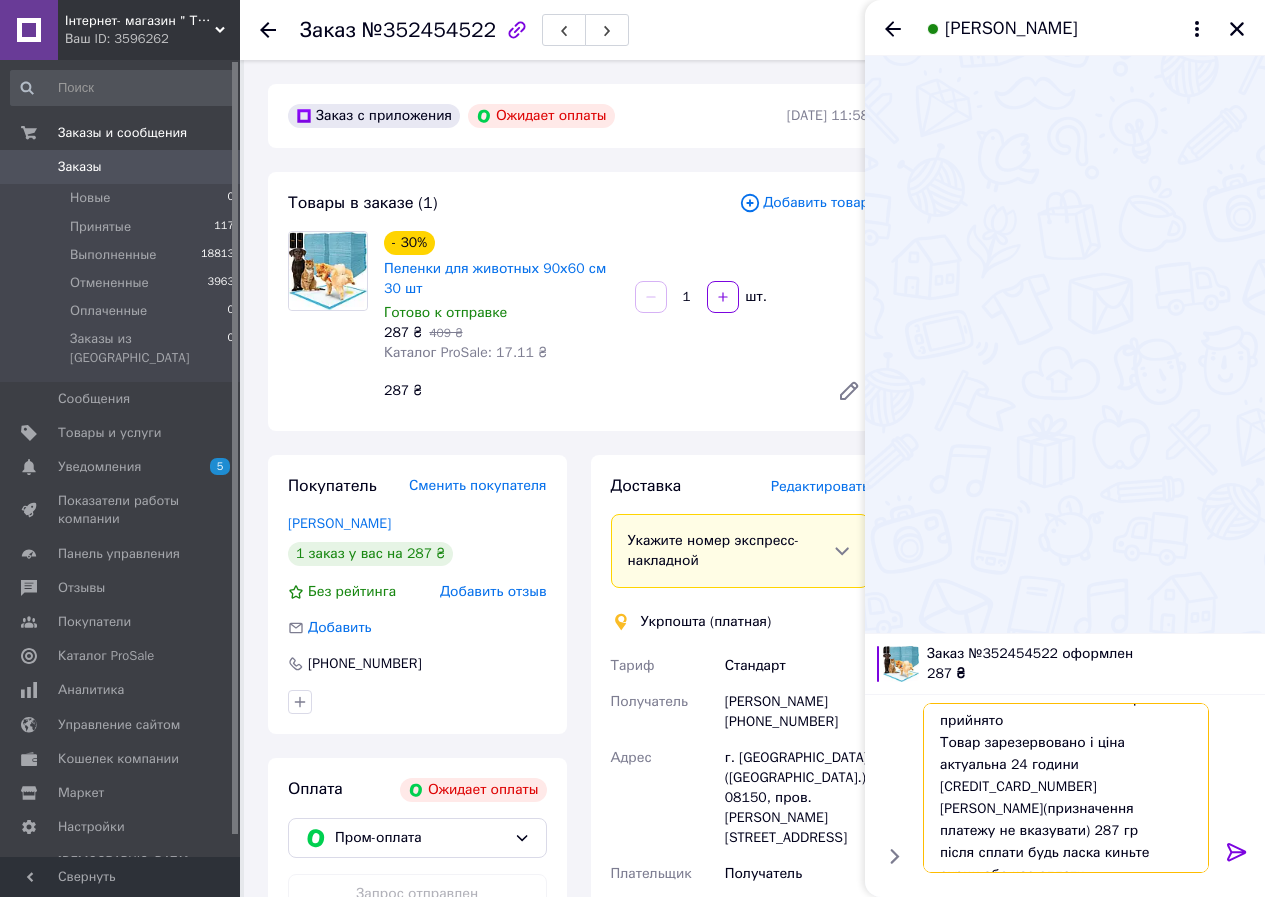 type on "Добрий день
Ваше замовлення  на сайті пром прийнято
Товар зарезервовано і ціна актуальна 24 години
[CREDIT_CARD_NUMBER] [PERSON_NAME](призначення платежу не вказувати) 287 грн
після сплати будь ласка киньте скрин або час оплати" 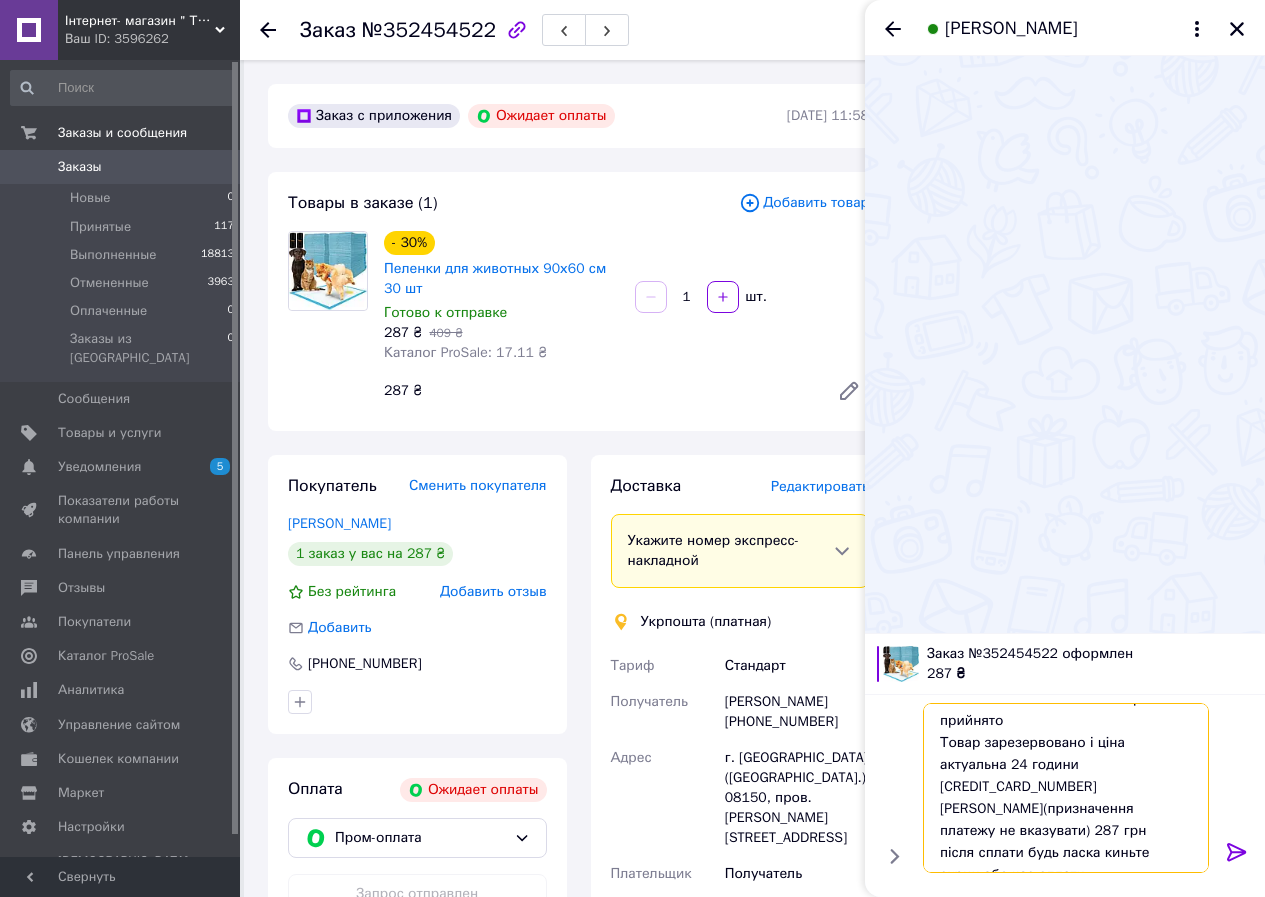 type 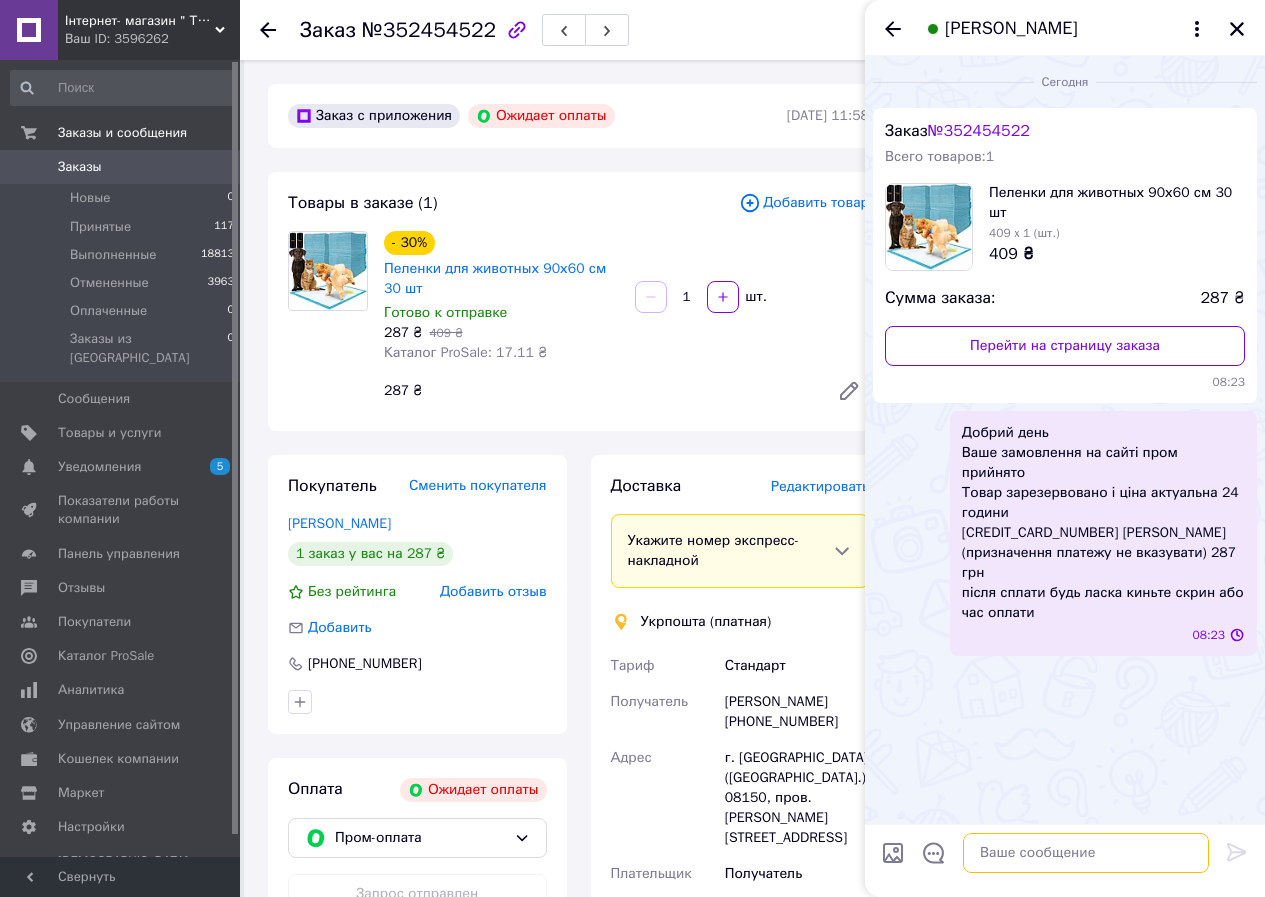scroll, scrollTop: 0, scrollLeft: 0, axis: both 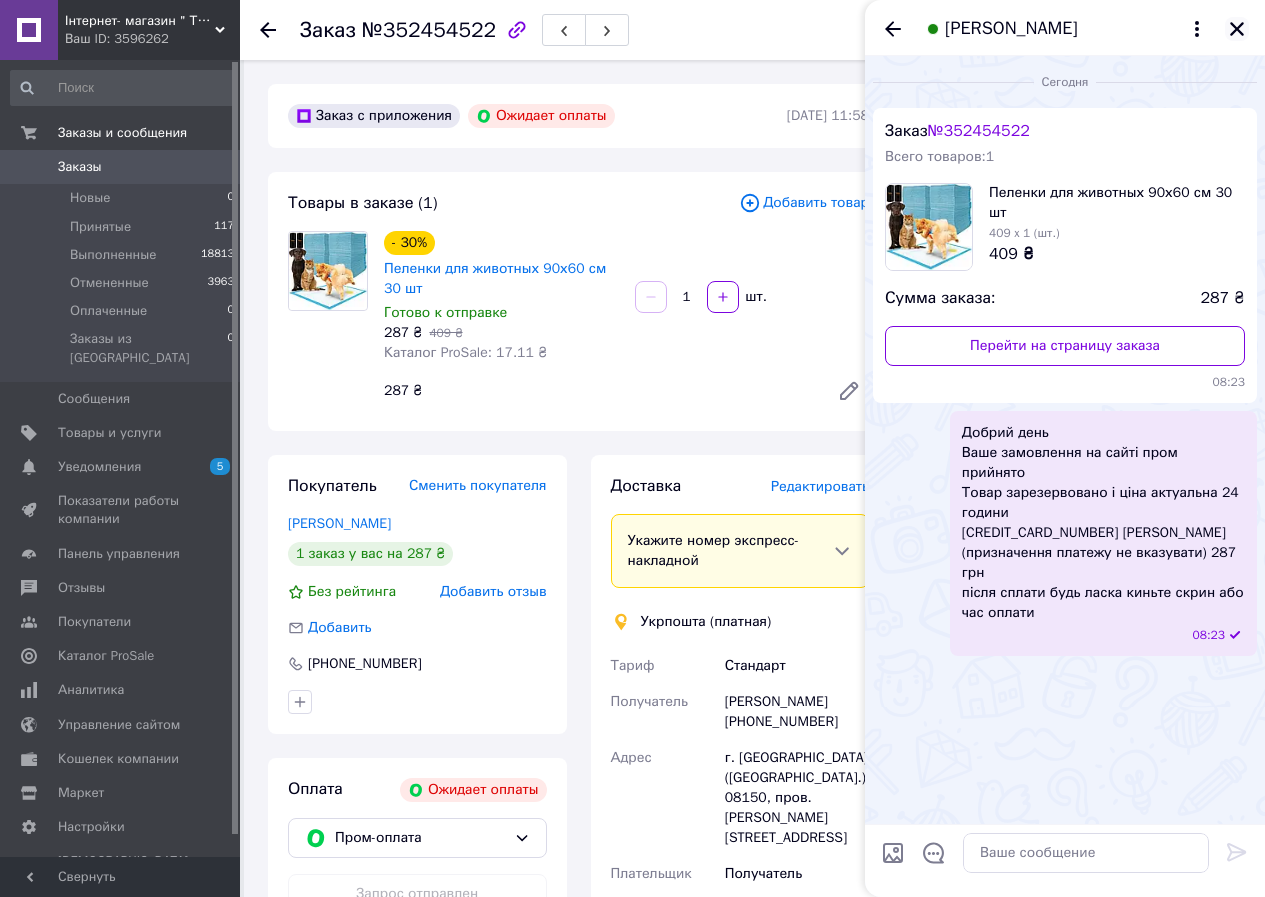 click 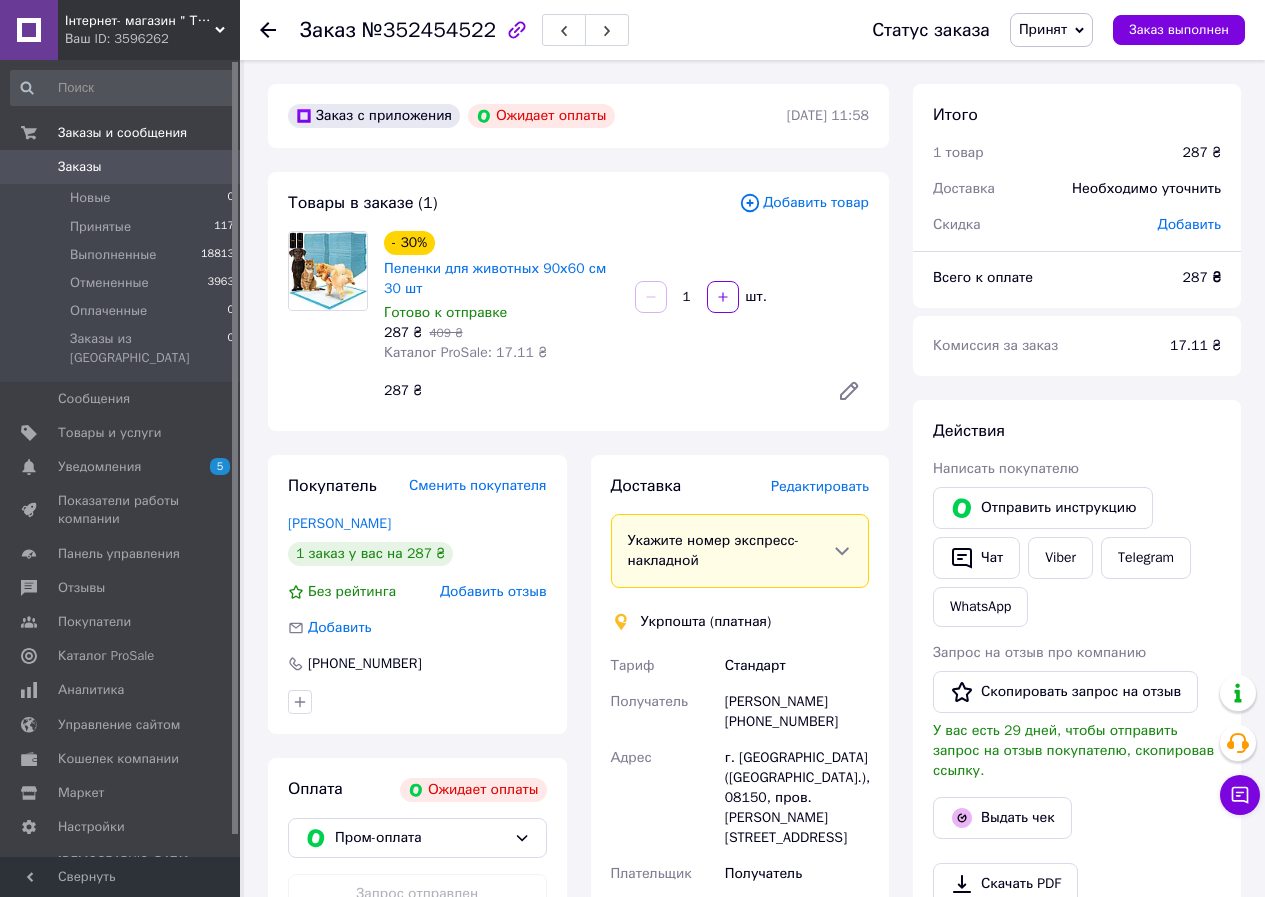 click 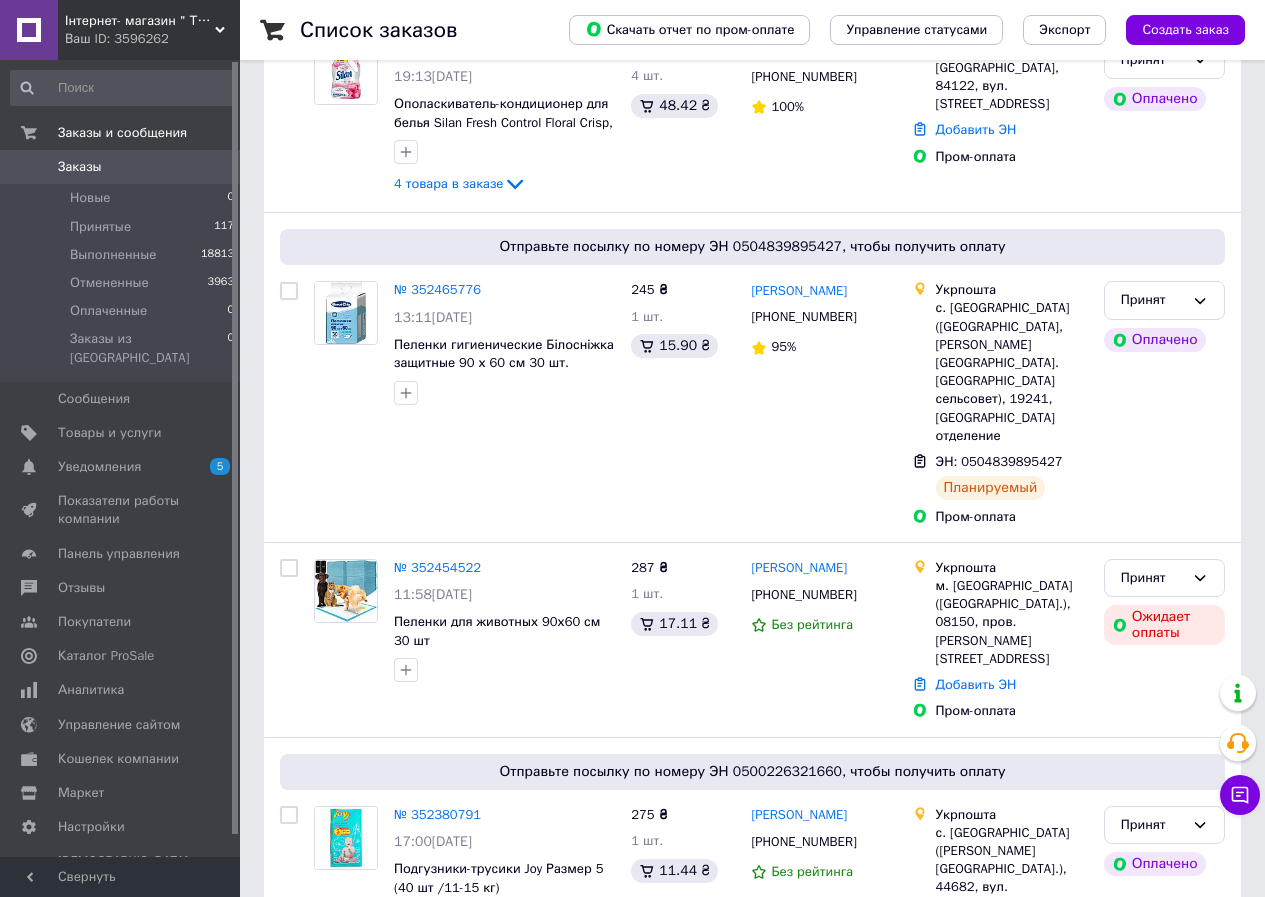 scroll, scrollTop: 2613, scrollLeft: 0, axis: vertical 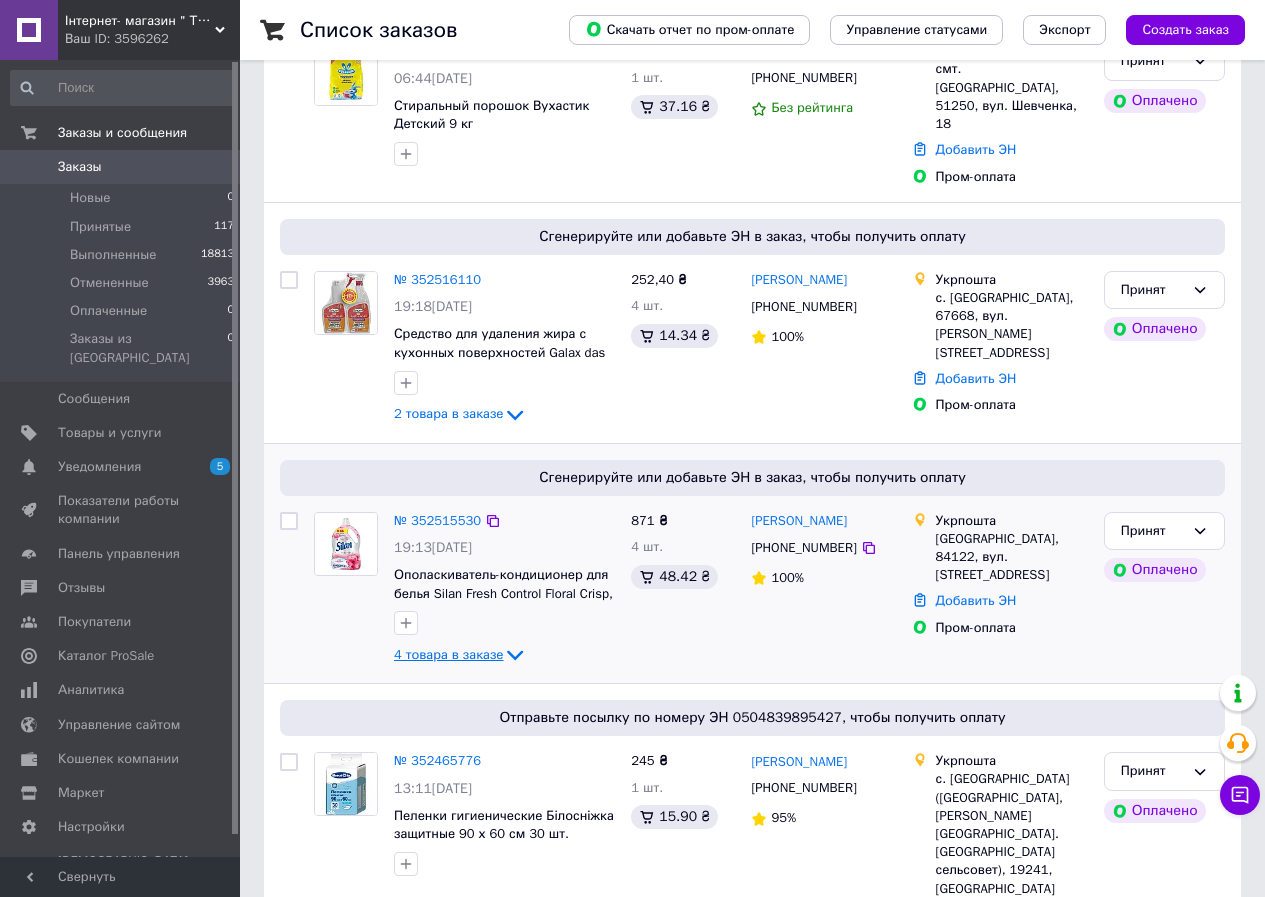 click 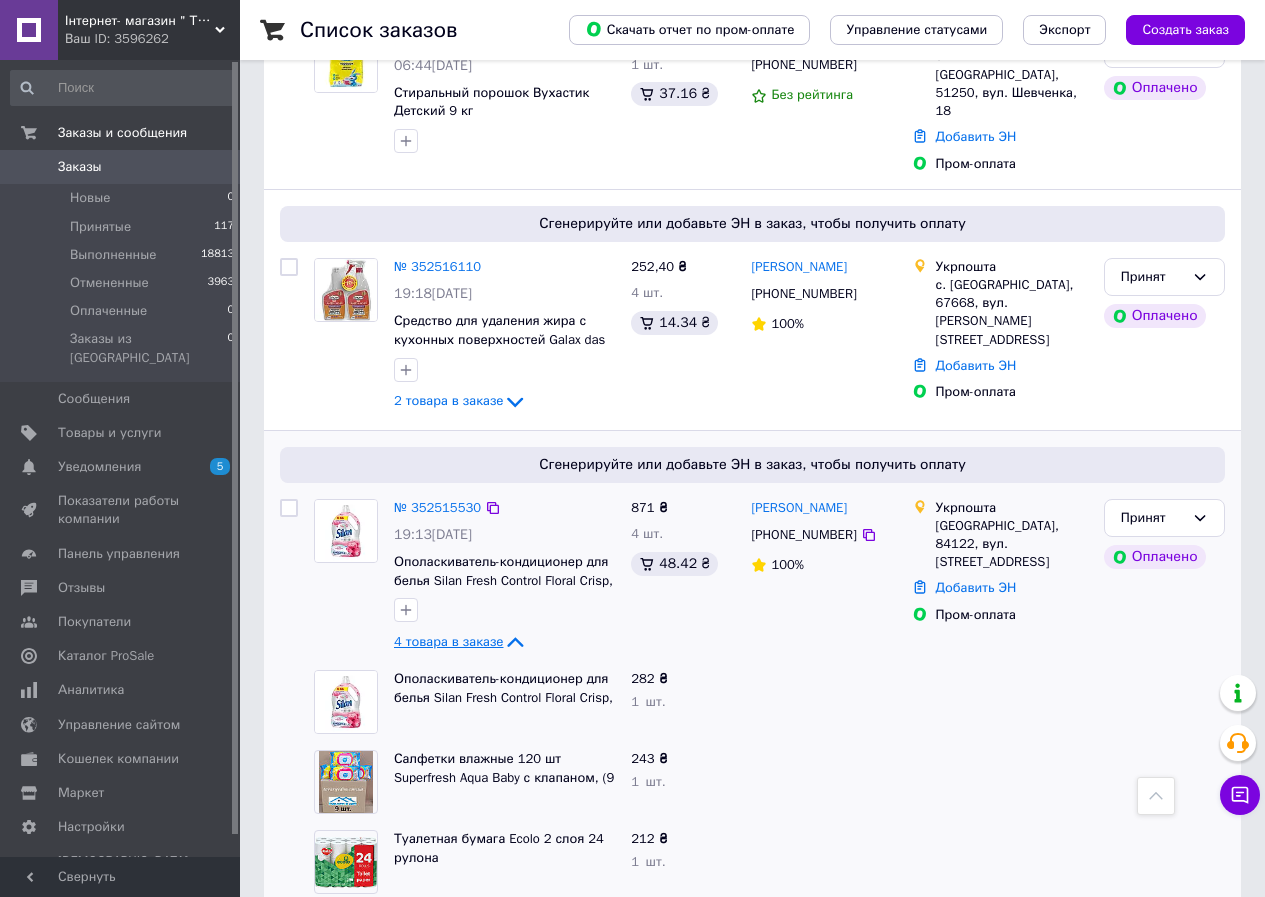 scroll, scrollTop: 213, scrollLeft: 0, axis: vertical 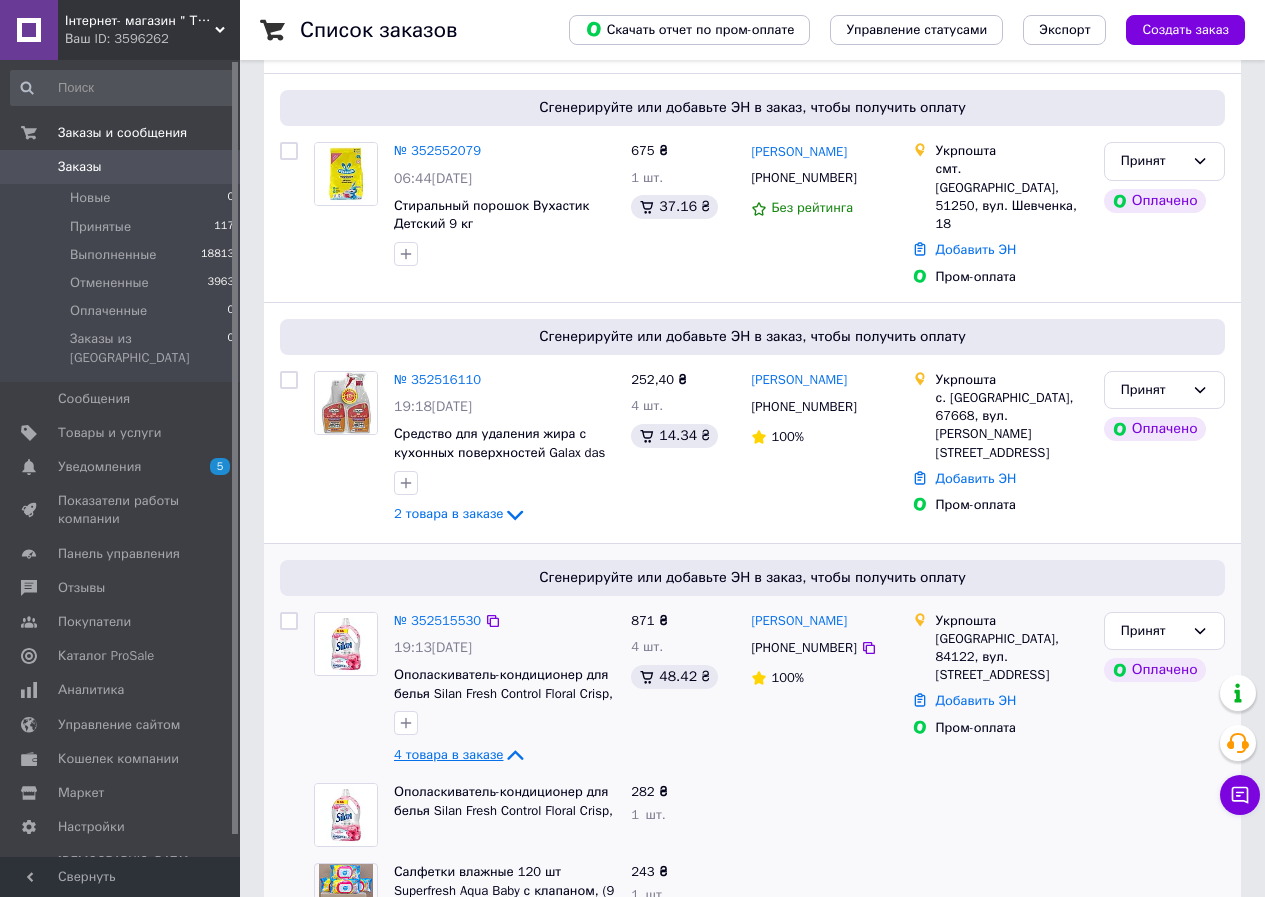 click on "4 товара в заказе" at bounding box center [448, 754] 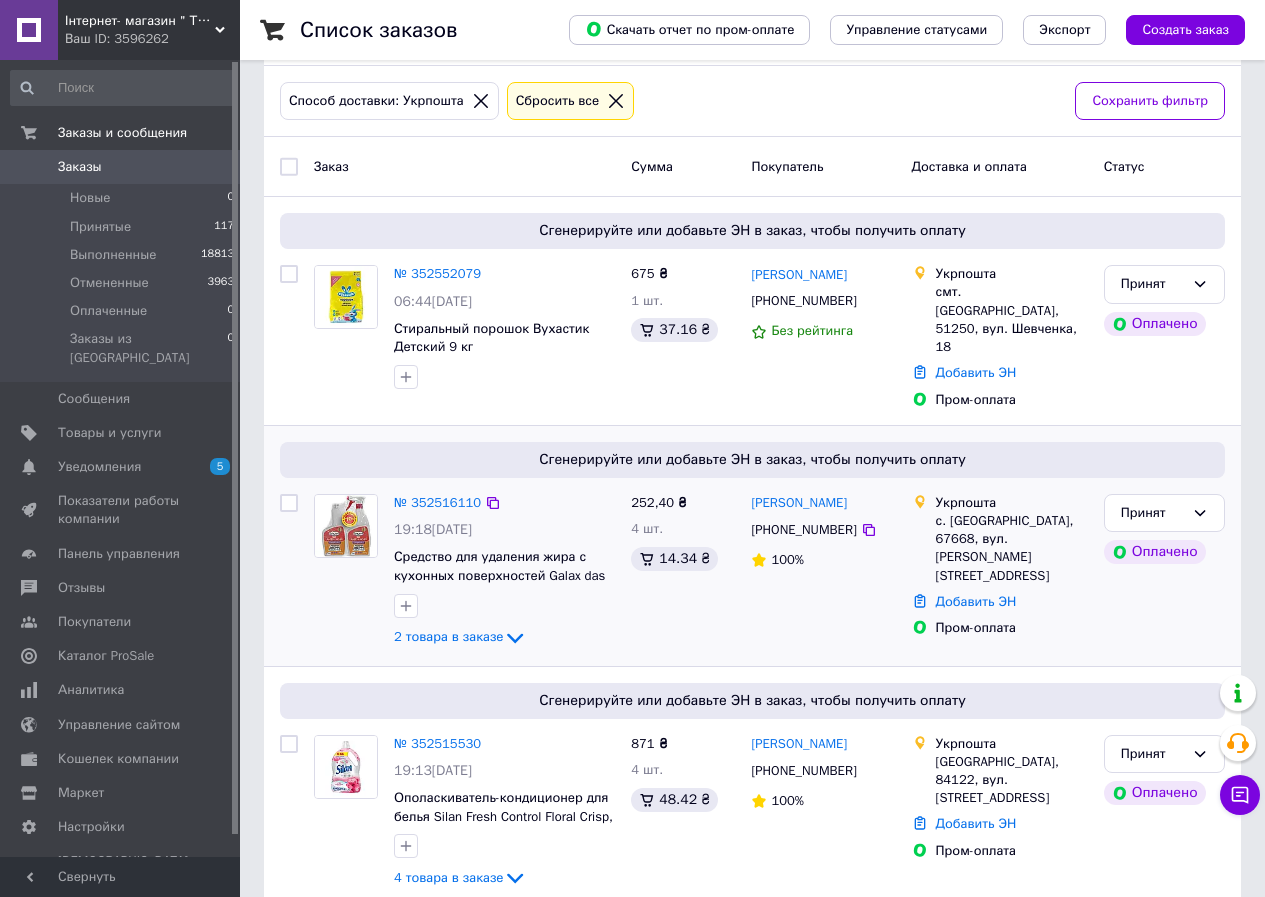 scroll, scrollTop: 113, scrollLeft: 0, axis: vertical 